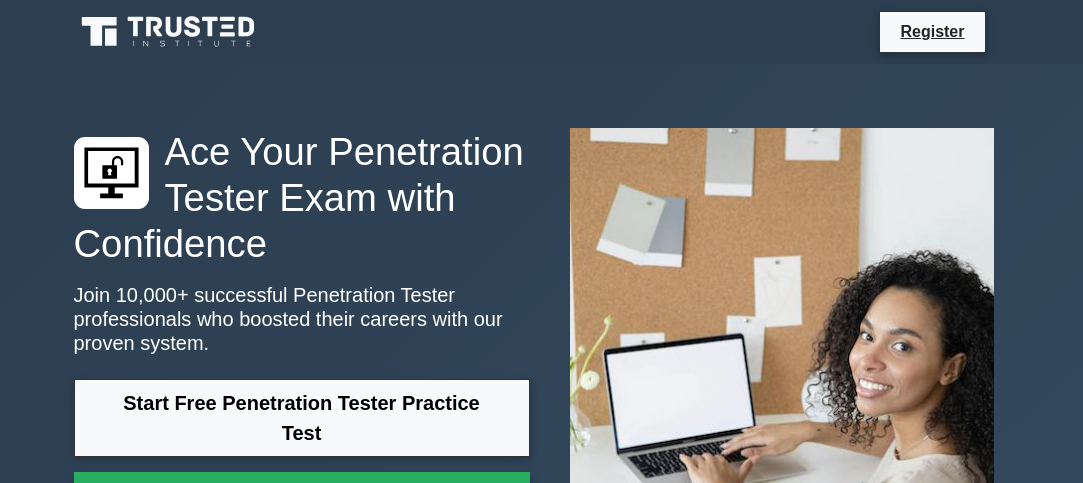 scroll, scrollTop: 220, scrollLeft: 0, axis: vertical 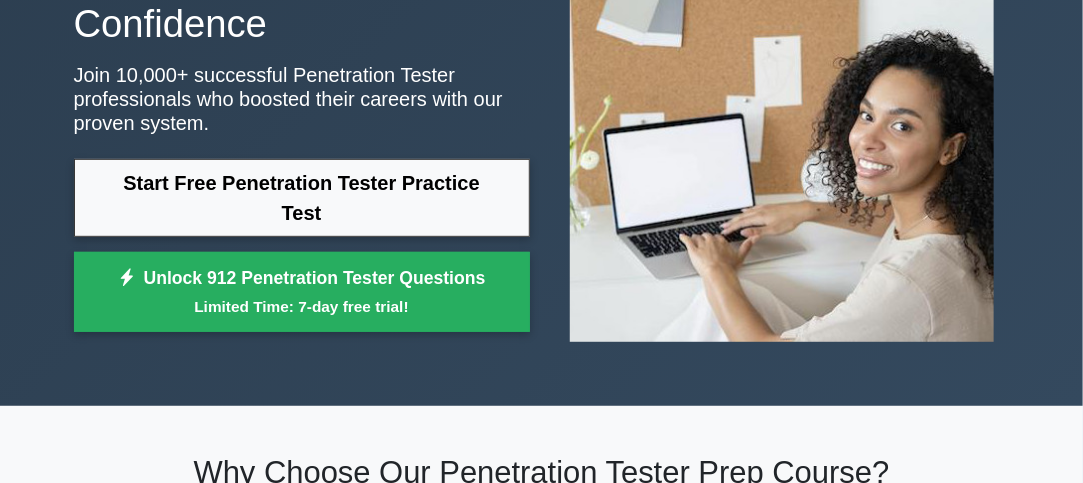 click on "Start Free Penetration Tester Practice Test" at bounding box center [302, 198] 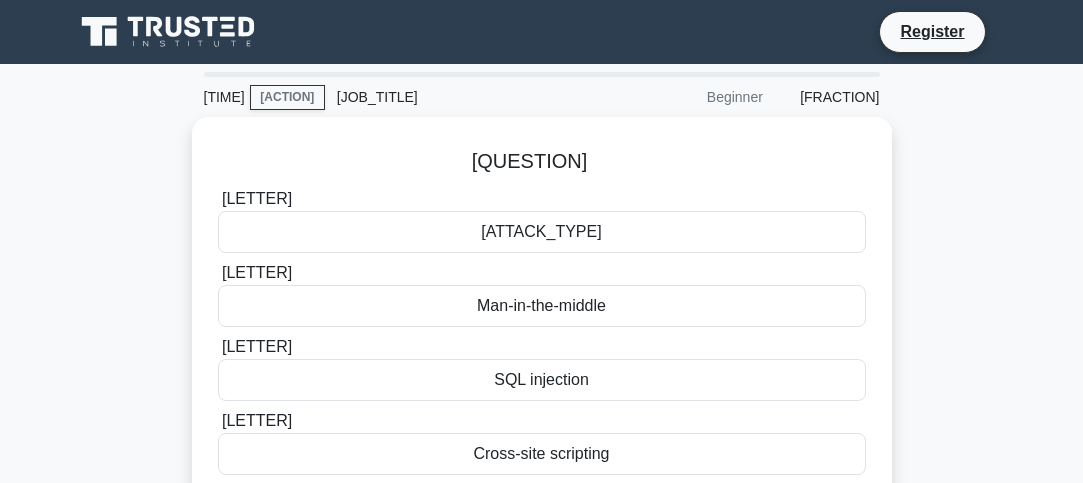scroll, scrollTop: 65, scrollLeft: 0, axis: vertical 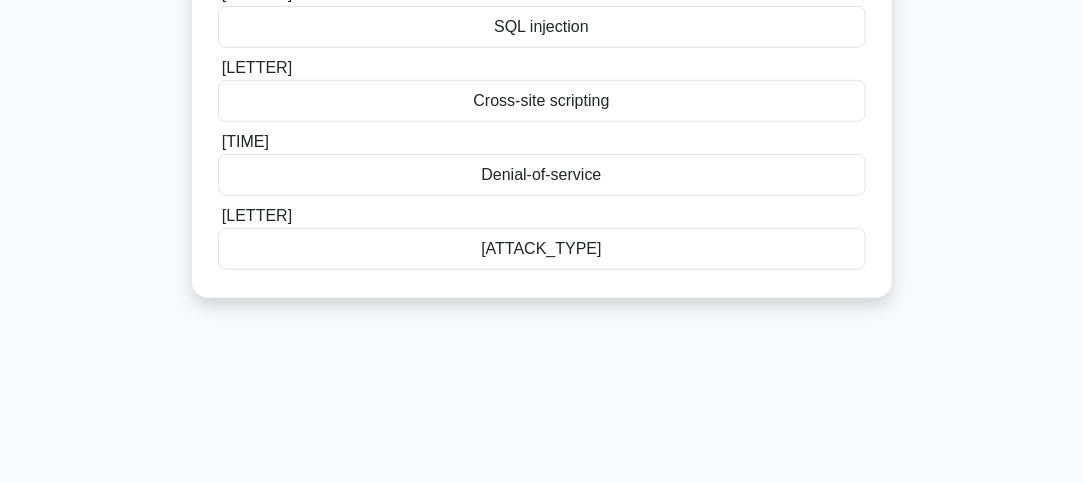 click on "Buffer overflow" at bounding box center (542, 249) 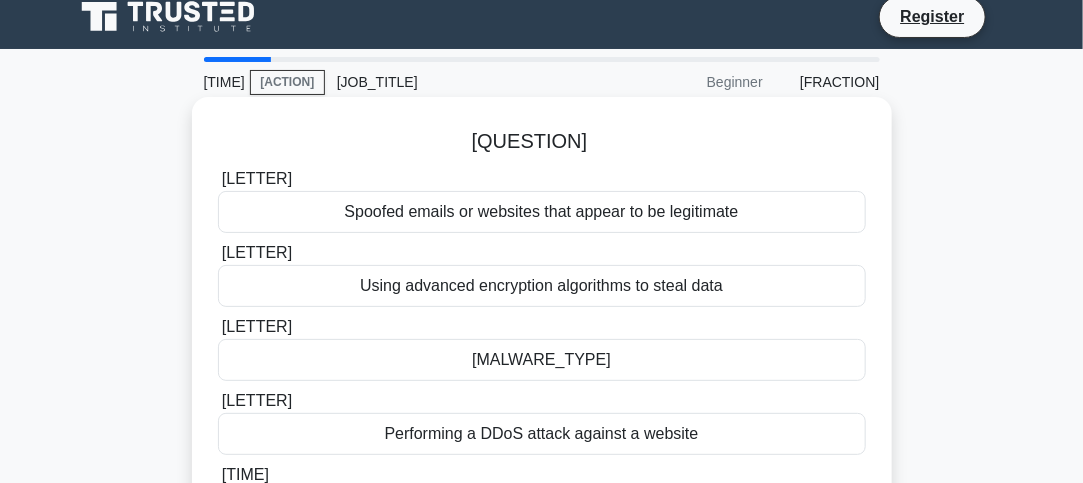scroll, scrollTop: 0, scrollLeft: 0, axis: both 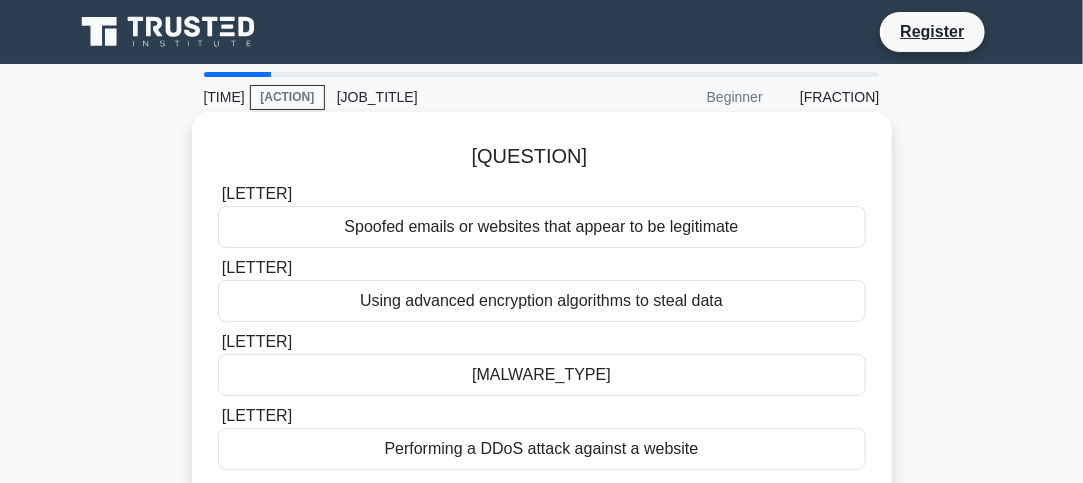 click on "Spoofed emails or websites that appear to be legitimate" at bounding box center (542, 251) 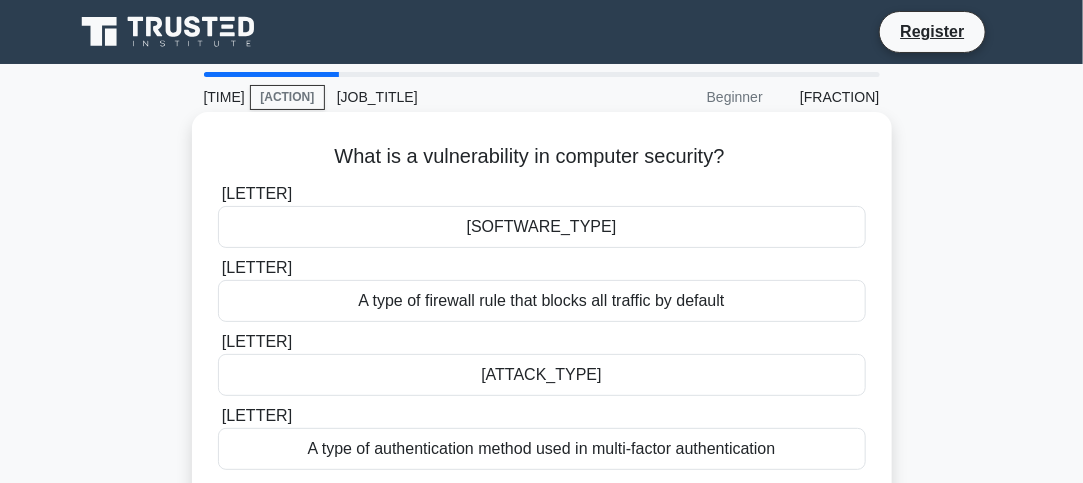 click on "A type of firewall rule that blocks all traffic by default" at bounding box center [542, 301] 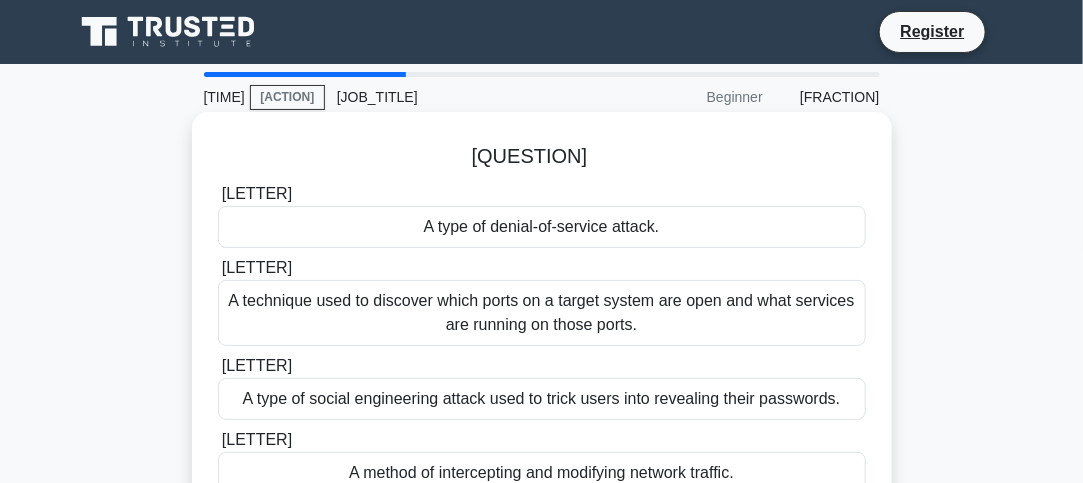 scroll, scrollTop: 157, scrollLeft: 0, axis: vertical 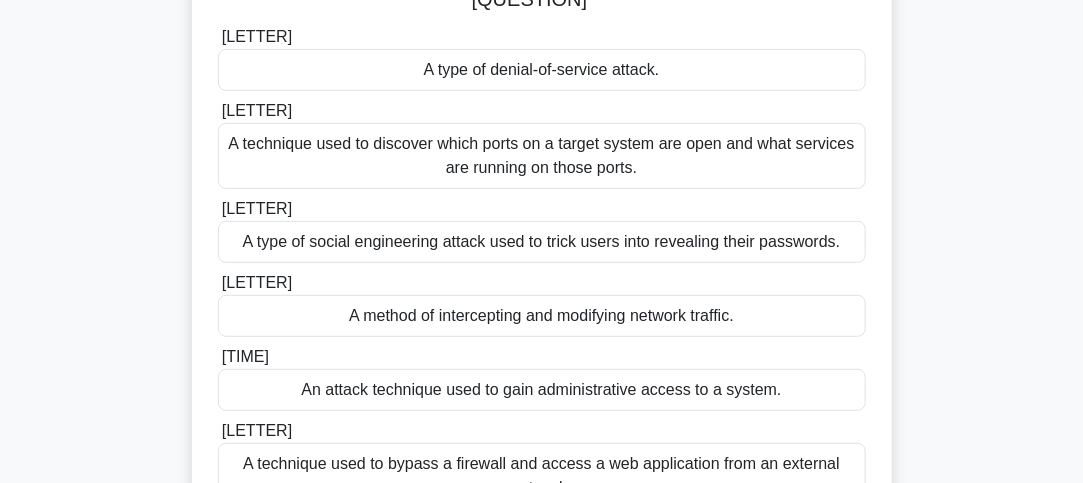 click on "A type of social engineering attack used to trick users into revealing their passwords." at bounding box center [542, 242] 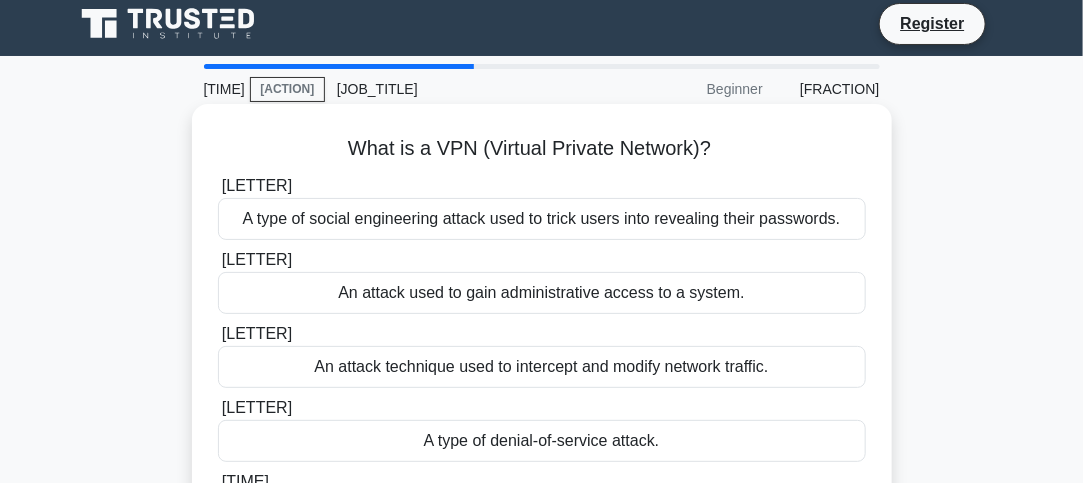 scroll, scrollTop: 0, scrollLeft: 0, axis: both 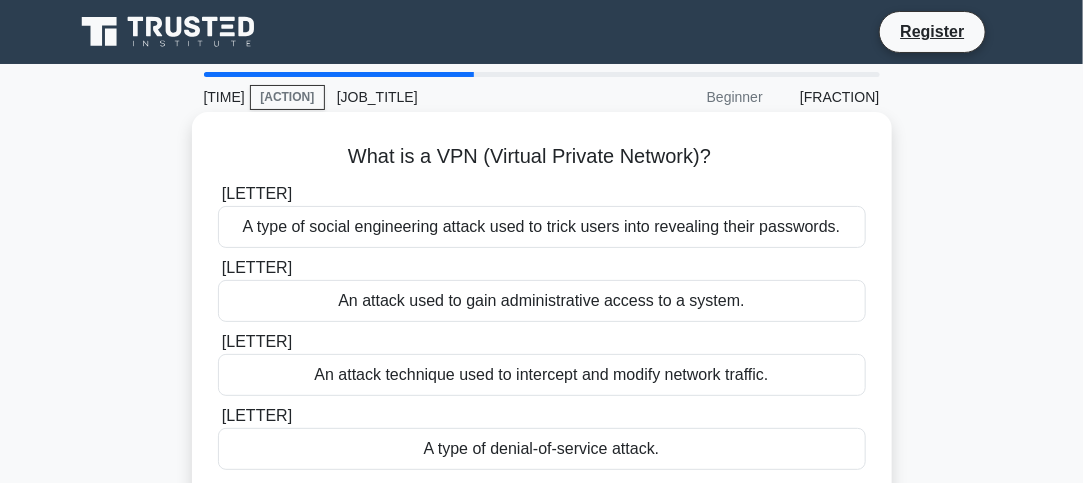 click on "An attack used to gain administrative access to a system." at bounding box center (542, 301) 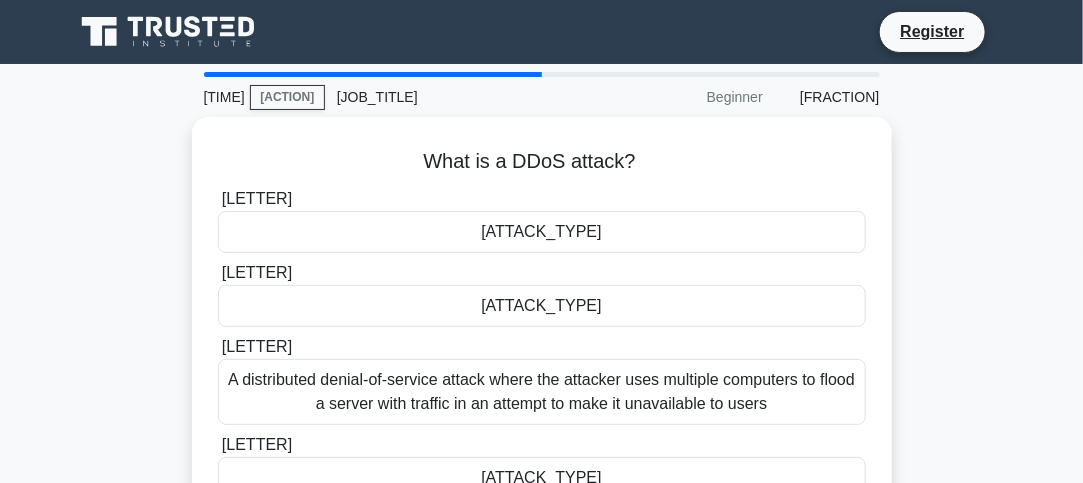 click on "A type of privilege escalation attack that targets network protocols" at bounding box center (542, 306) 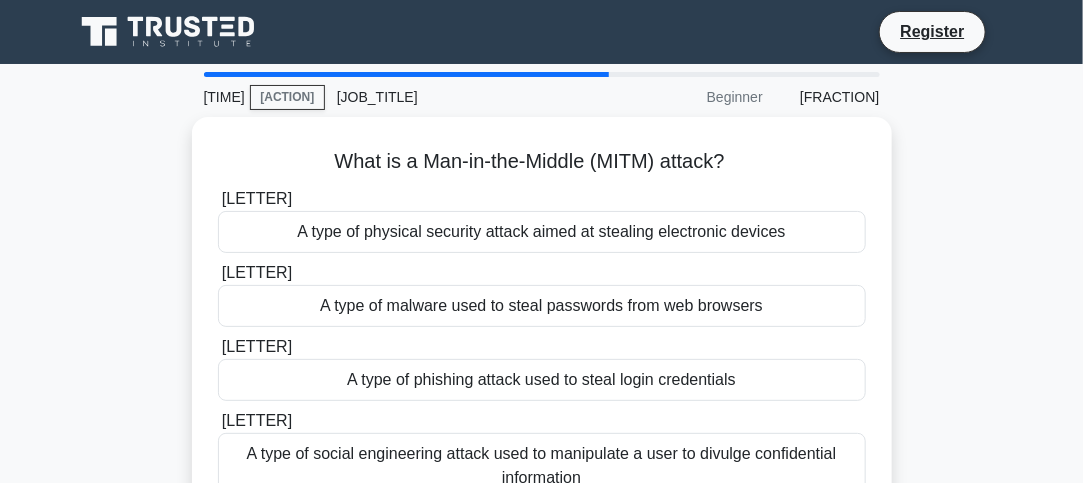 click on "A type of malware used to steal passwords from web browsers" at bounding box center (542, 306) 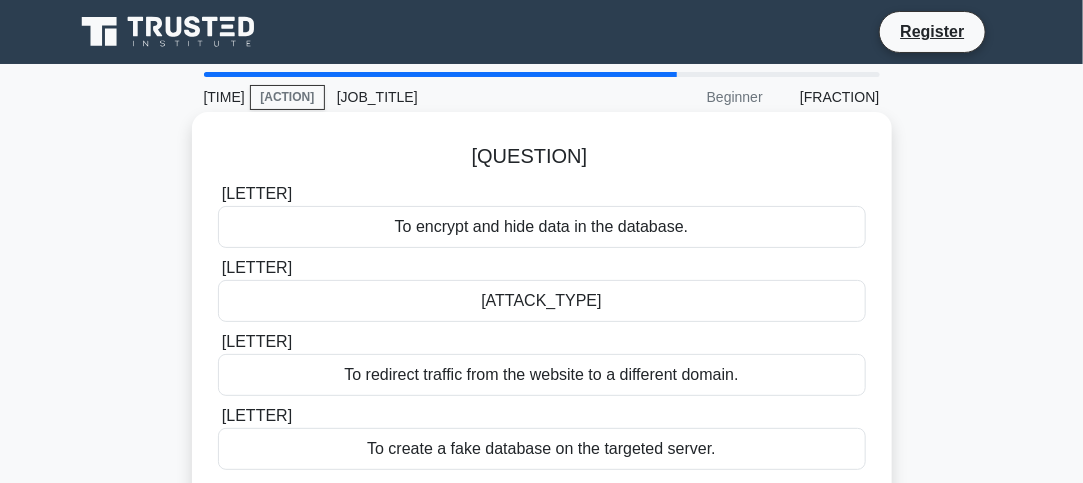 click on "To perform a DoS attack on the database server." at bounding box center [542, 301] 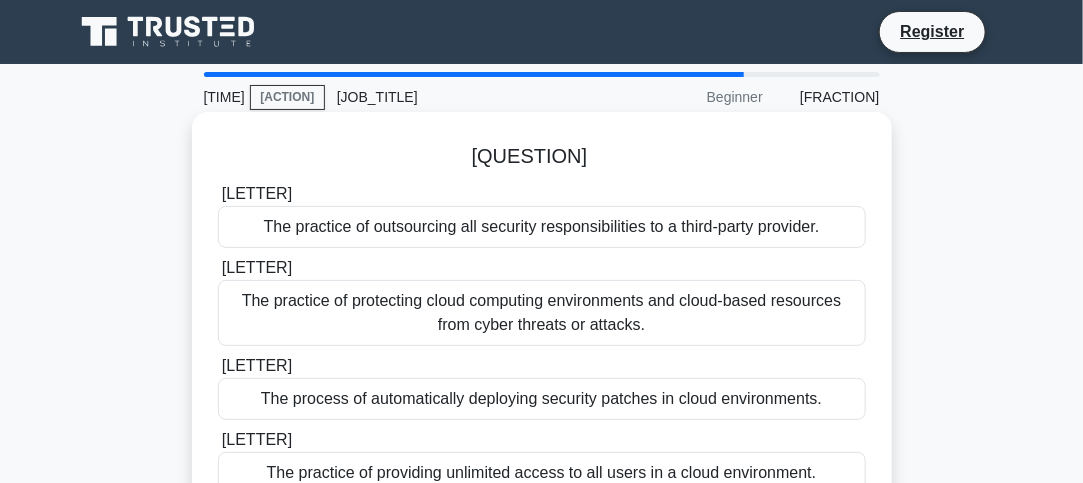 click on "The practice of outsourcing all security responsibilities to a third-party provider." at bounding box center [542, 227] 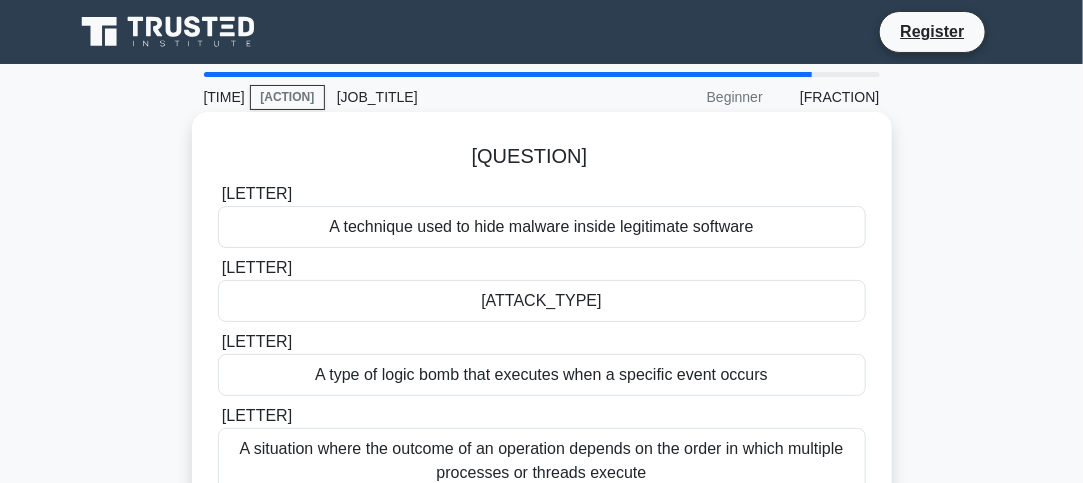 click on "A type of logic bomb that executes when a specific event occurs" at bounding box center [542, 399] 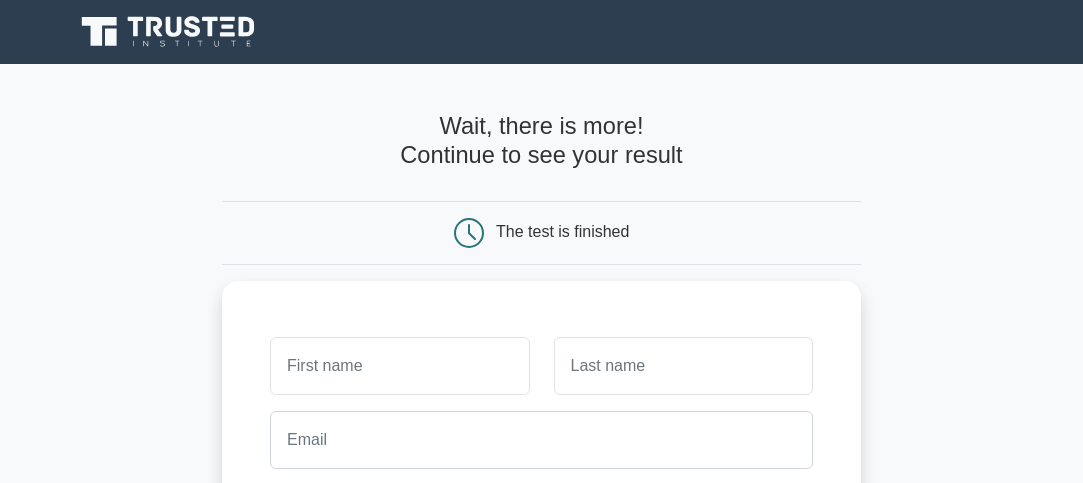 scroll, scrollTop: 0, scrollLeft: 0, axis: both 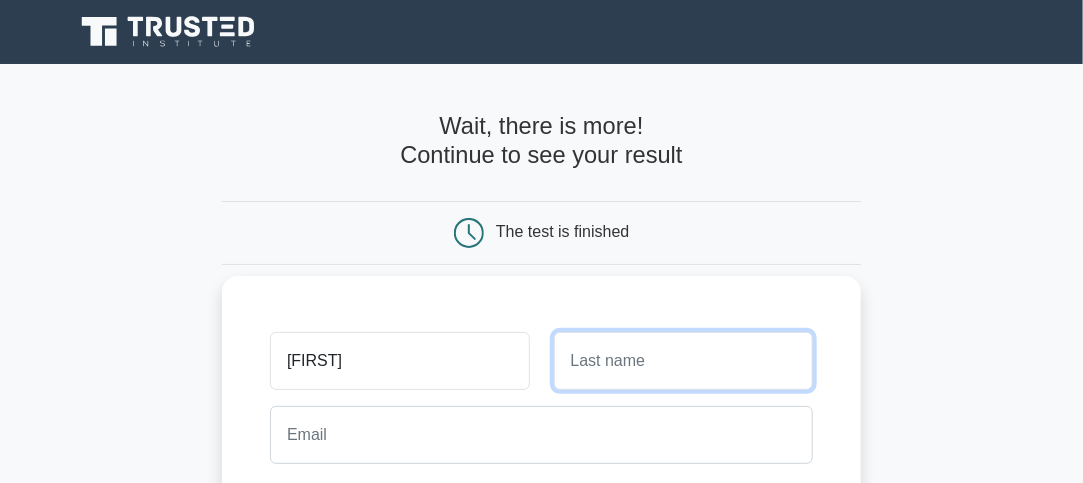 click at bounding box center (683, 361) 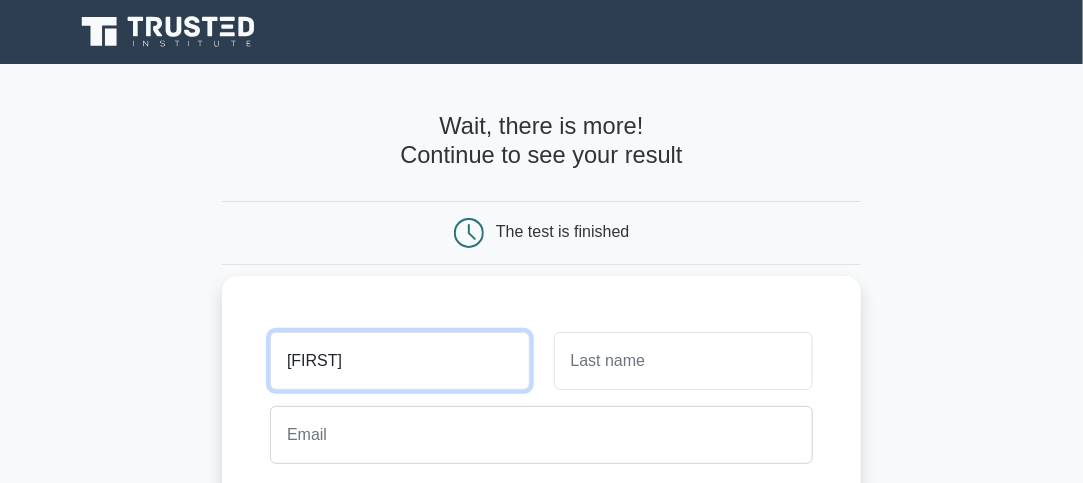 click on "alihux" at bounding box center (399, 361) 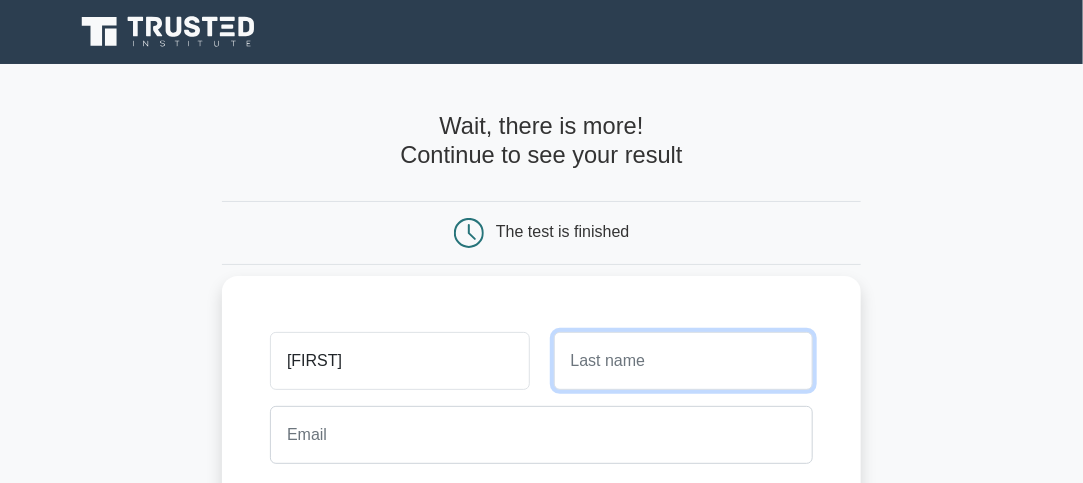 click at bounding box center [683, 361] 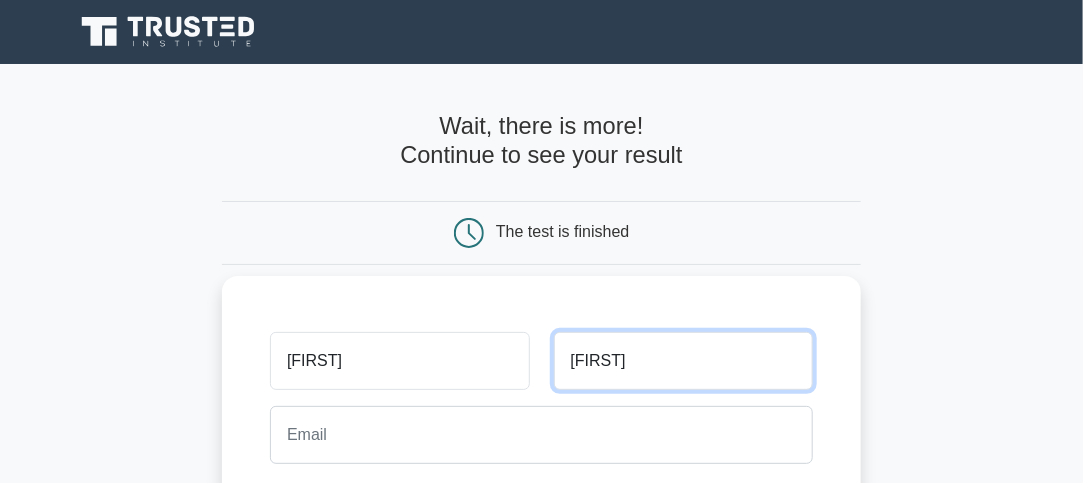 type on "huzaifa" 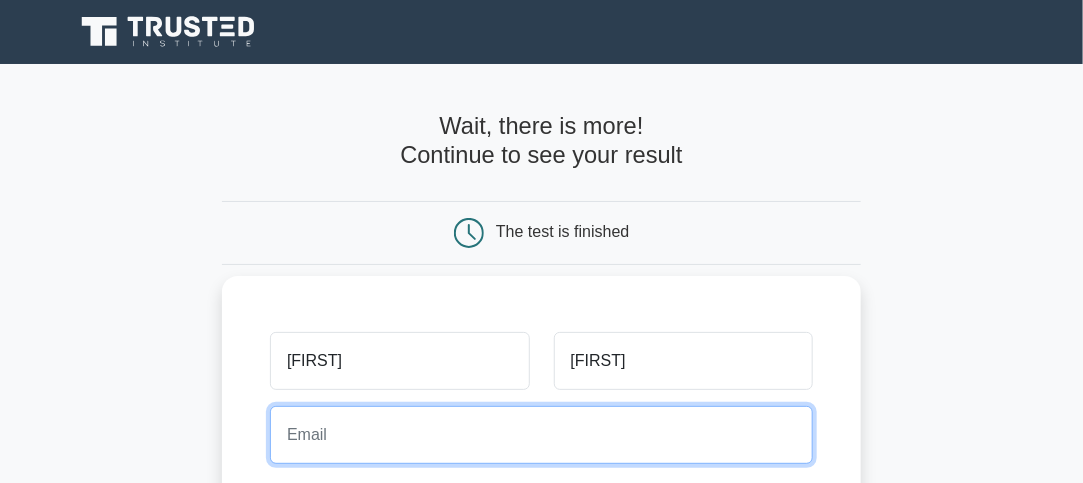 click at bounding box center (541, 435) 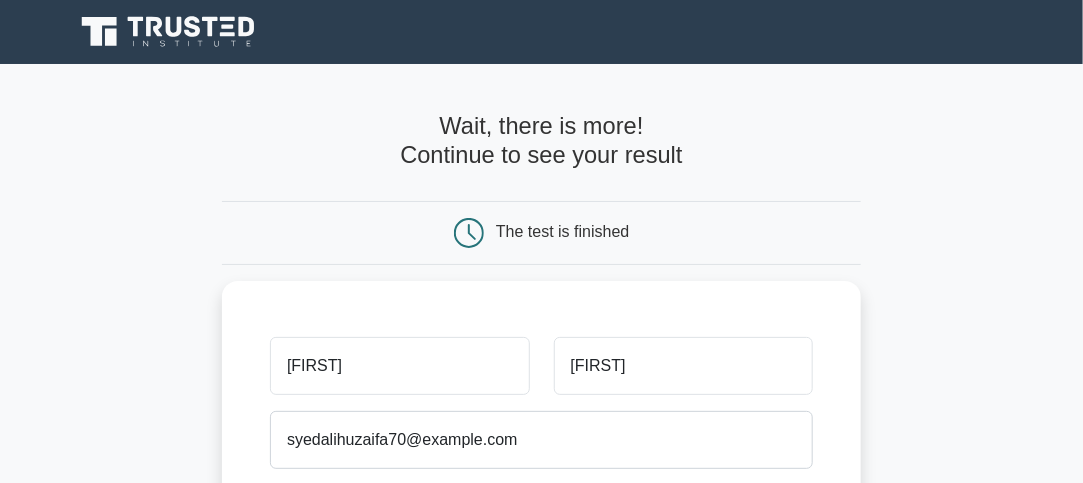 click on "Wait, there is more! Continue to see your result
The test is finished
ali huzaifa" at bounding box center [541, 423] 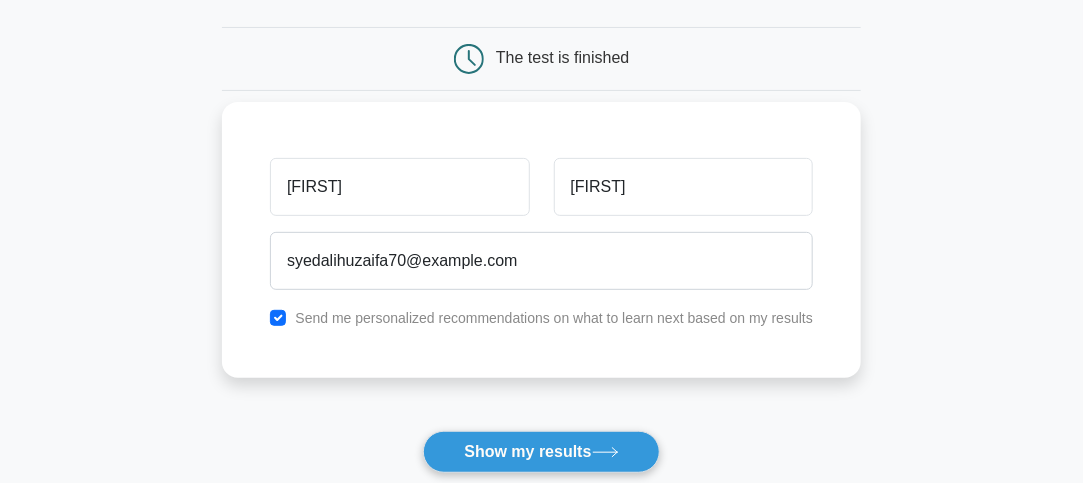 scroll, scrollTop: 196, scrollLeft: 0, axis: vertical 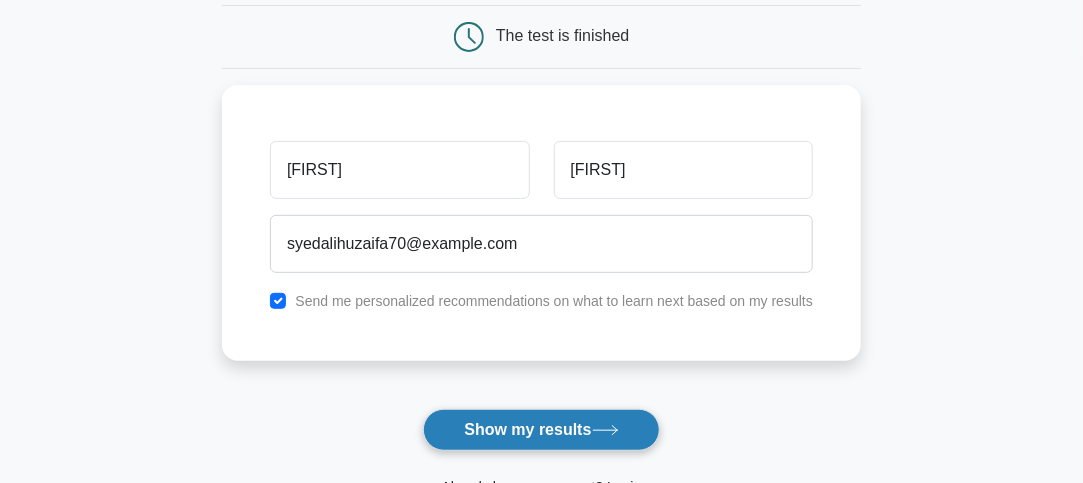 click on "Show my results" at bounding box center [541, 430] 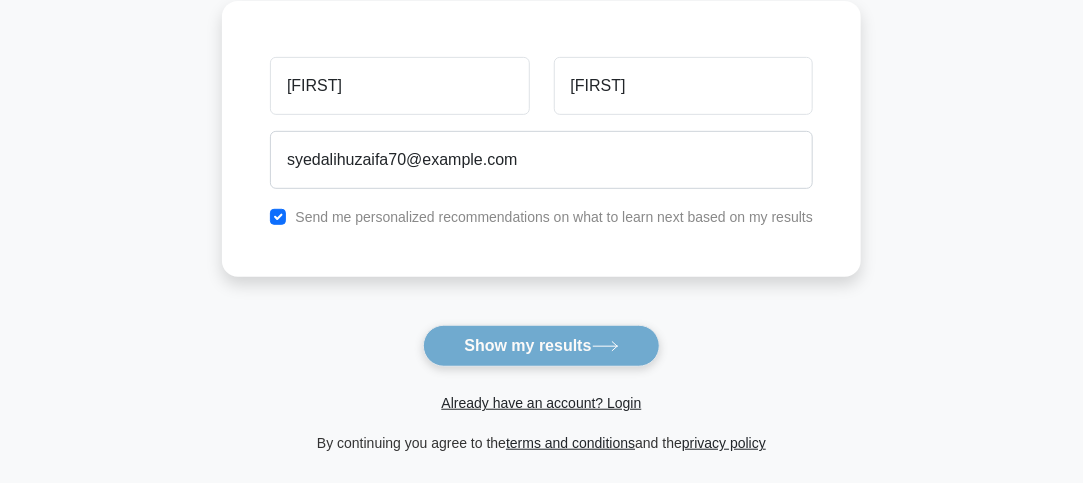 scroll, scrollTop: 297, scrollLeft: 0, axis: vertical 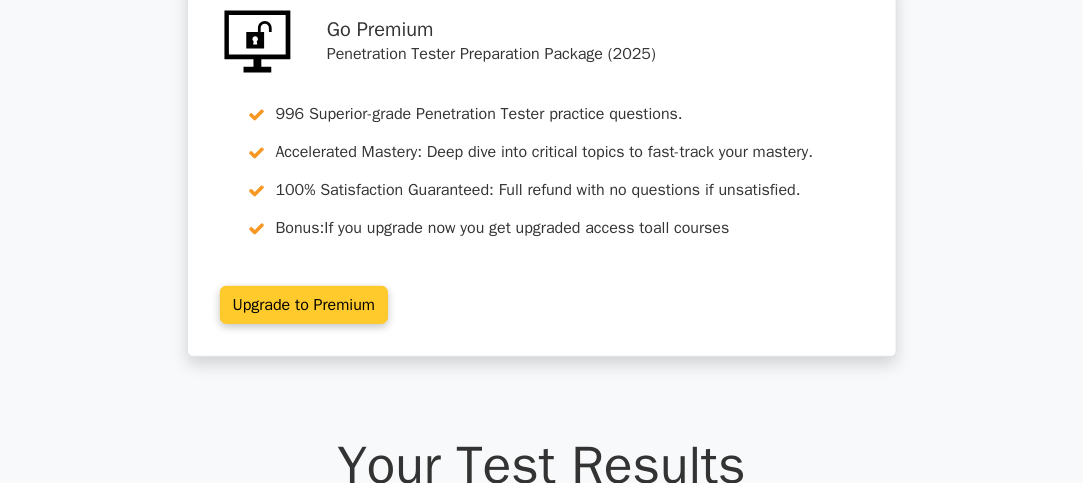 click on "Upgrade to Premium" at bounding box center (304, 305) 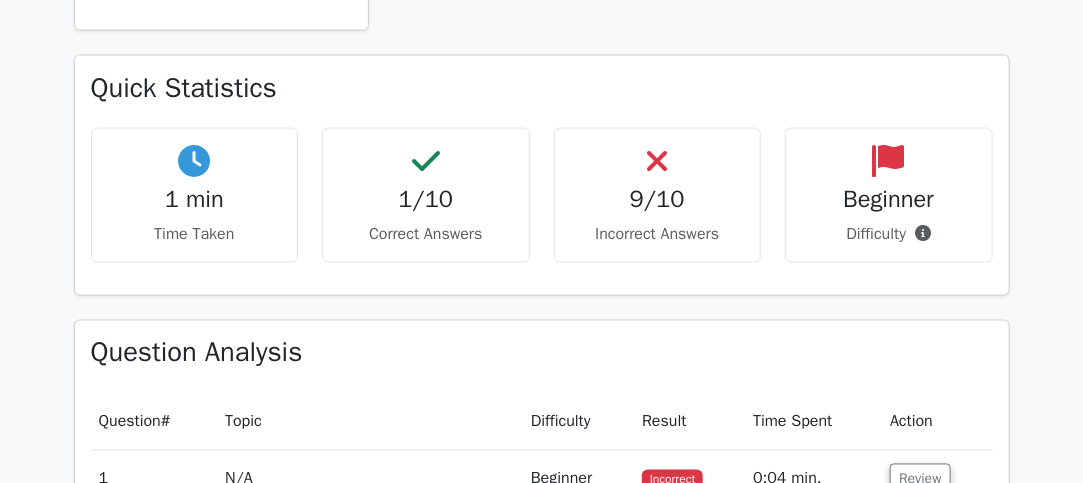 scroll, scrollTop: 977, scrollLeft: 0, axis: vertical 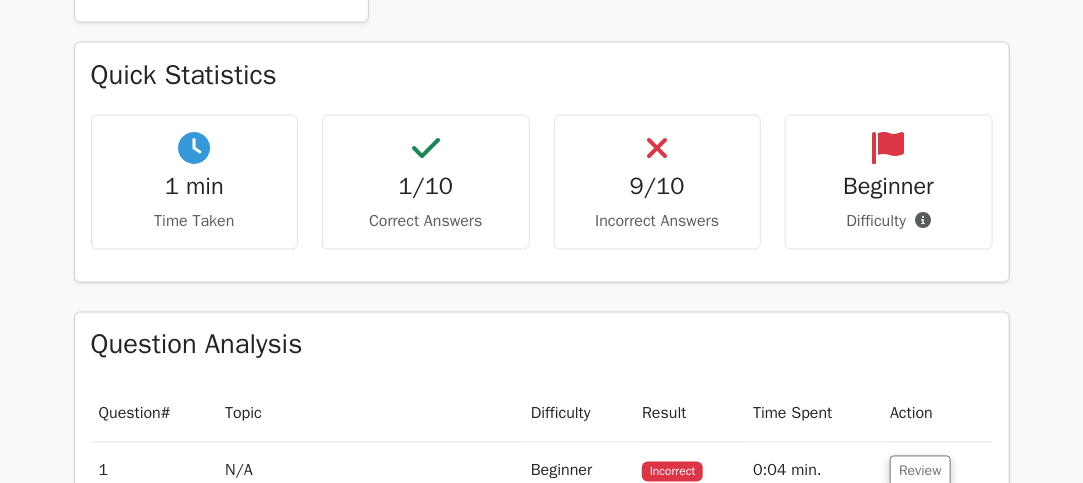 click on "Difficulty" at bounding box center (889, 221) 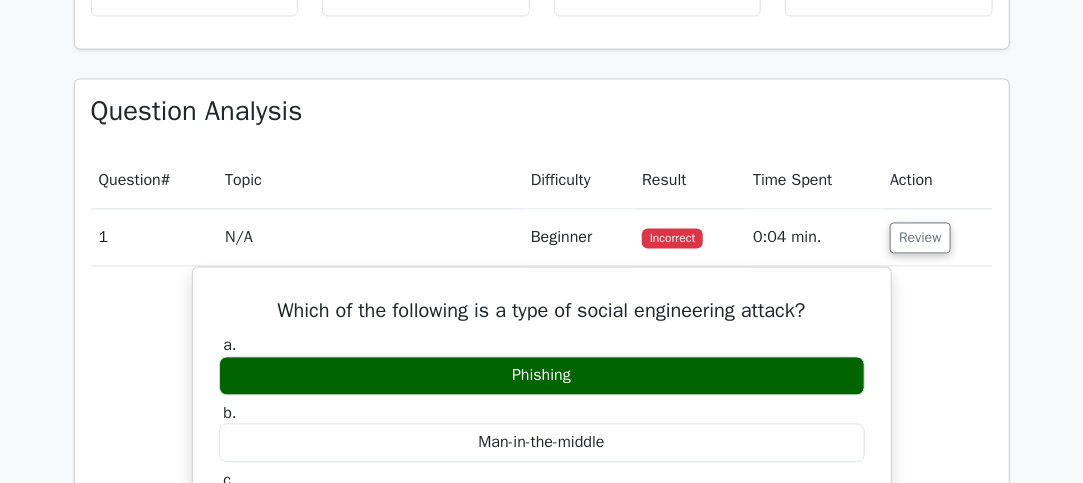 scroll, scrollTop: 1212, scrollLeft: 0, axis: vertical 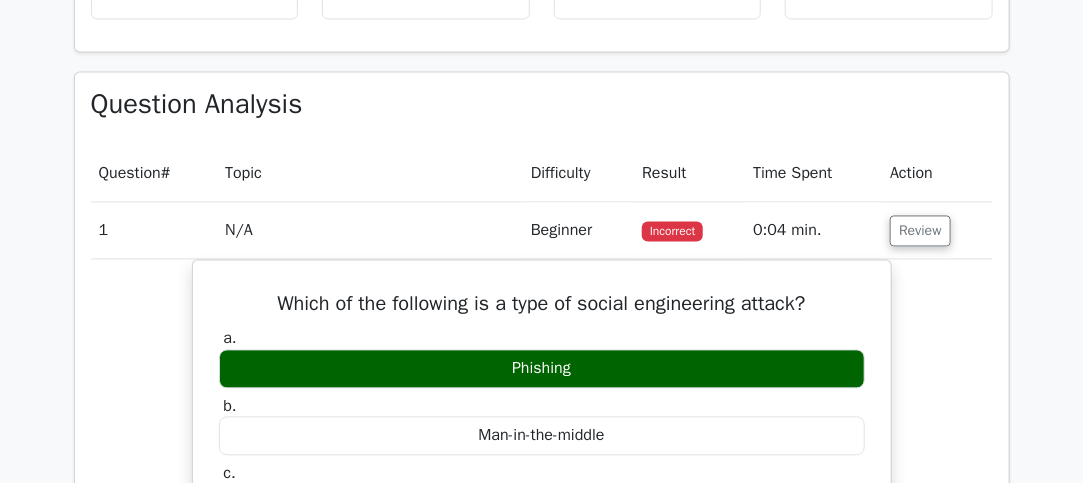 click on "Incorrect" at bounding box center [672, 232] 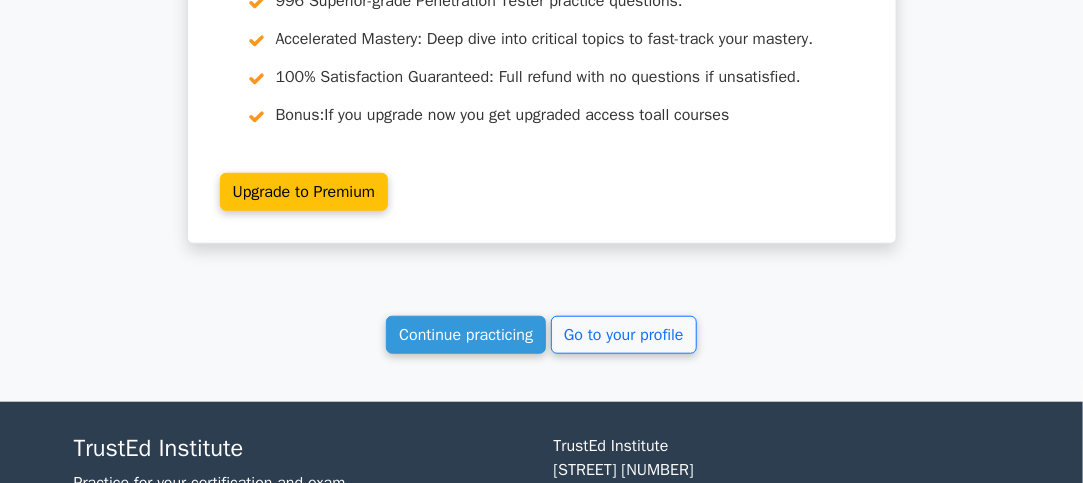 scroll, scrollTop: 2926, scrollLeft: 0, axis: vertical 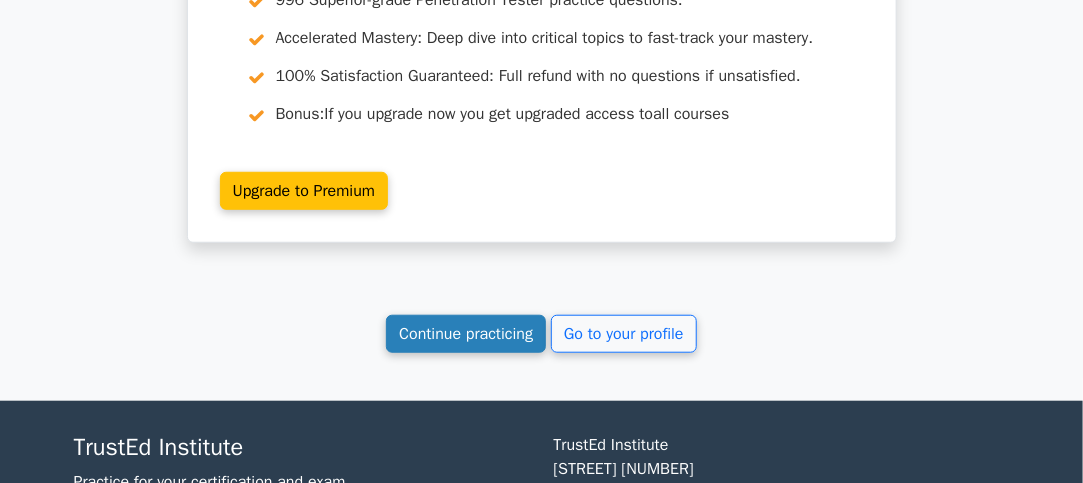 click on "Continue practicing" at bounding box center (466, 334) 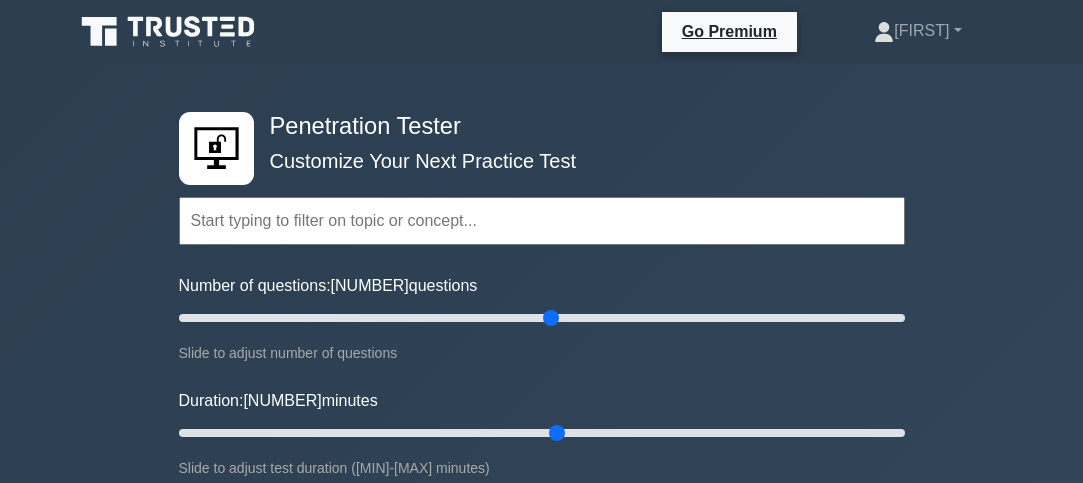scroll, scrollTop: 0, scrollLeft: 0, axis: both 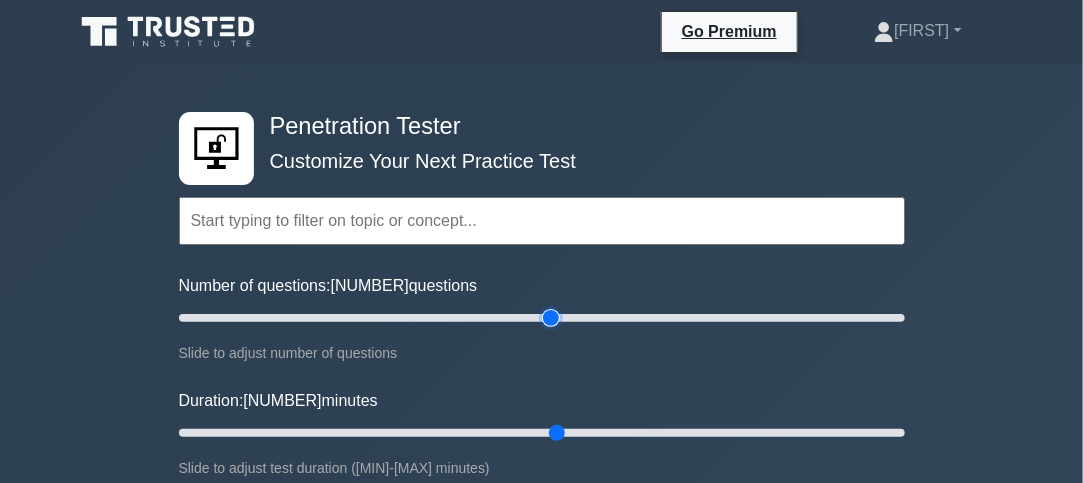 click on "Number of questions:  35  questions" at bounding box center [542, 318] 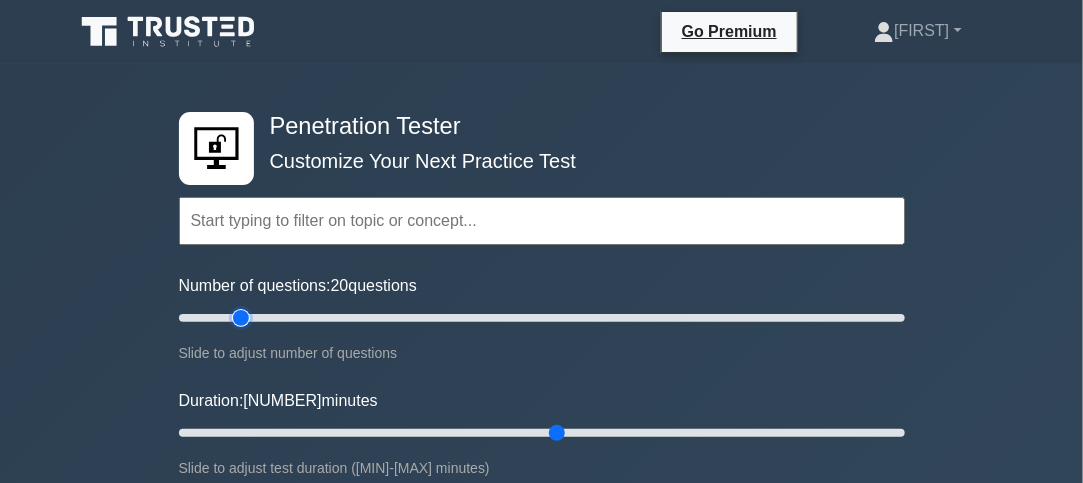 type on "20" 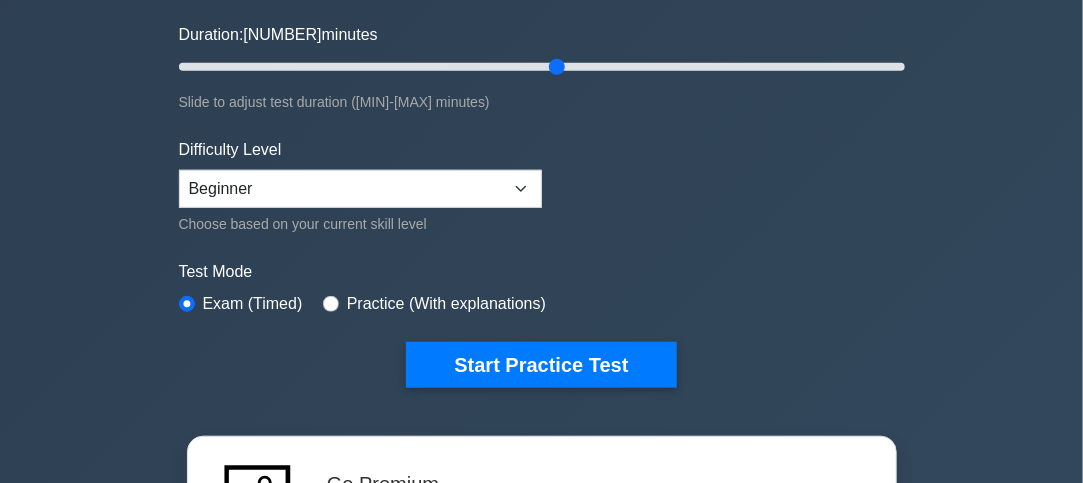scroll, scrollTop: 377, scrollLeft: 0, axis: vertical 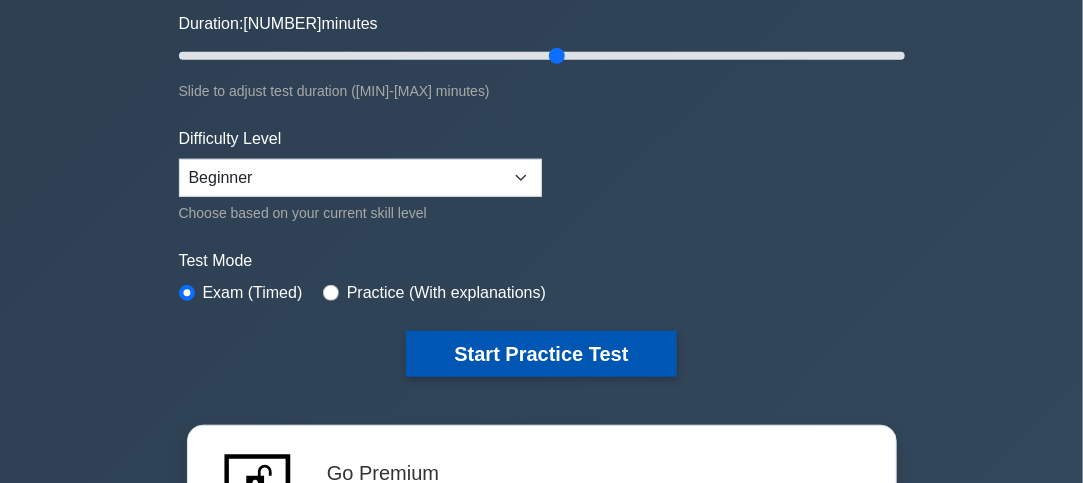 click on "Start Practice Test" at bounding box center (541, 354) 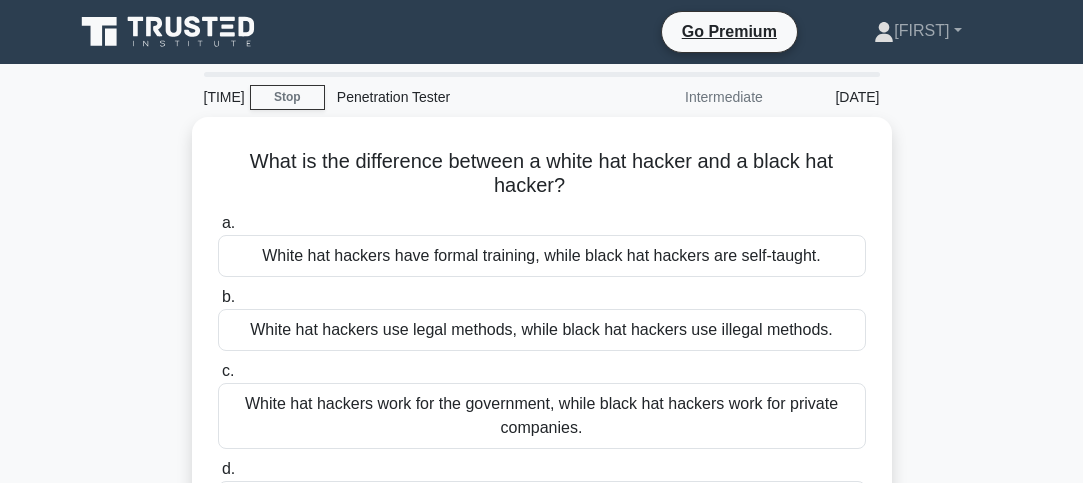 scroll, scrollTop: 0, scrollLeft: 0, axis: both 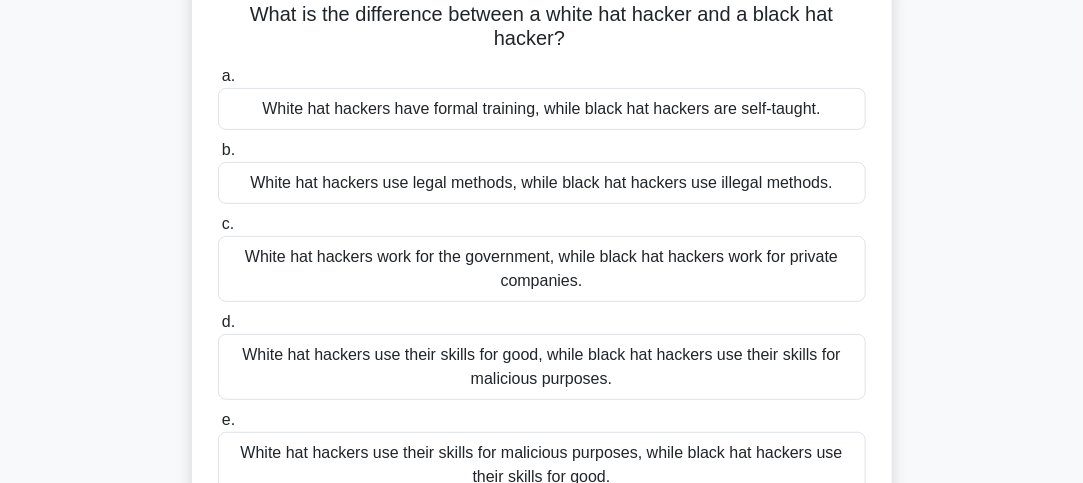 click on "White hat hackers work for the government, while black hat hackers work for private companies." at bounding box center [542, 269] 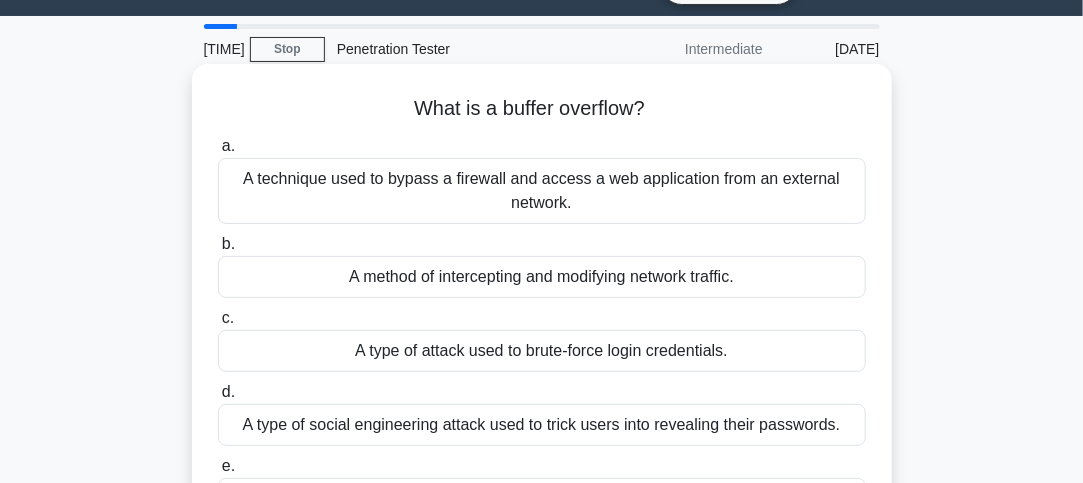 scroll, scrollTop: 49, scrollLeft: 0, axis: vertical 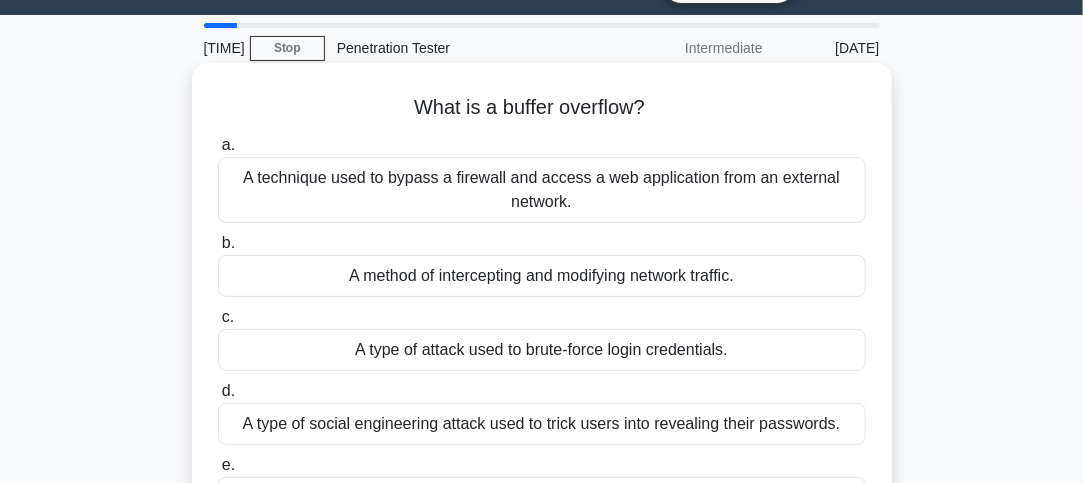 click on "A type of attack used to brute-force login credentials." at bounding box center (542, 350) 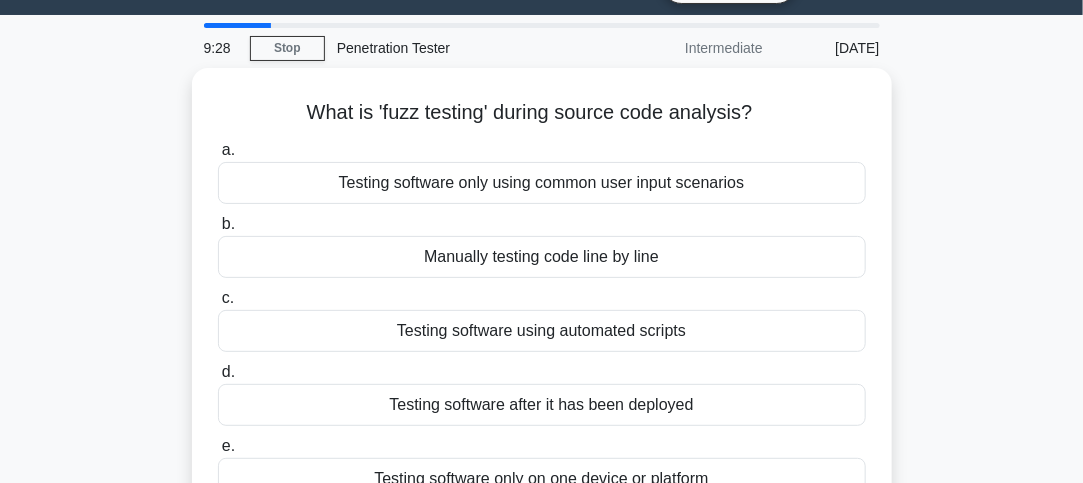 scroll, scrollTop: 0, scrollLeft: 0, axis: both 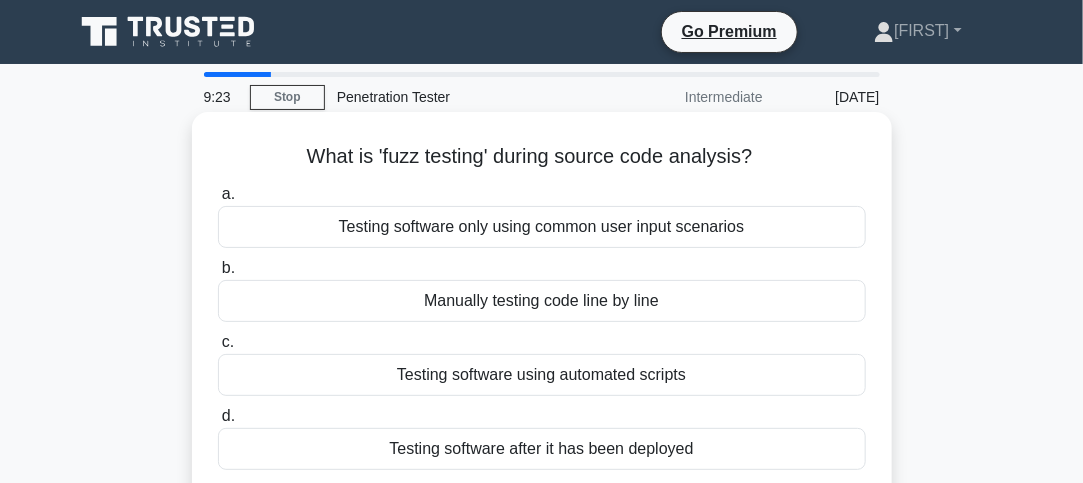 click on "Testing software only using common user input scenarios" at bounding box center (542, 227) 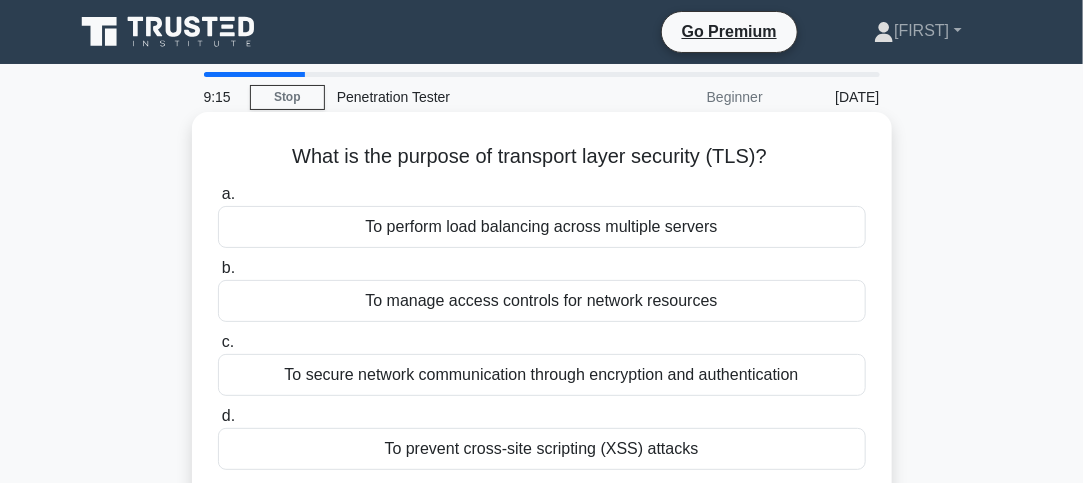 click on "To manage access controls for network resources" at bounding box center [542, 301] 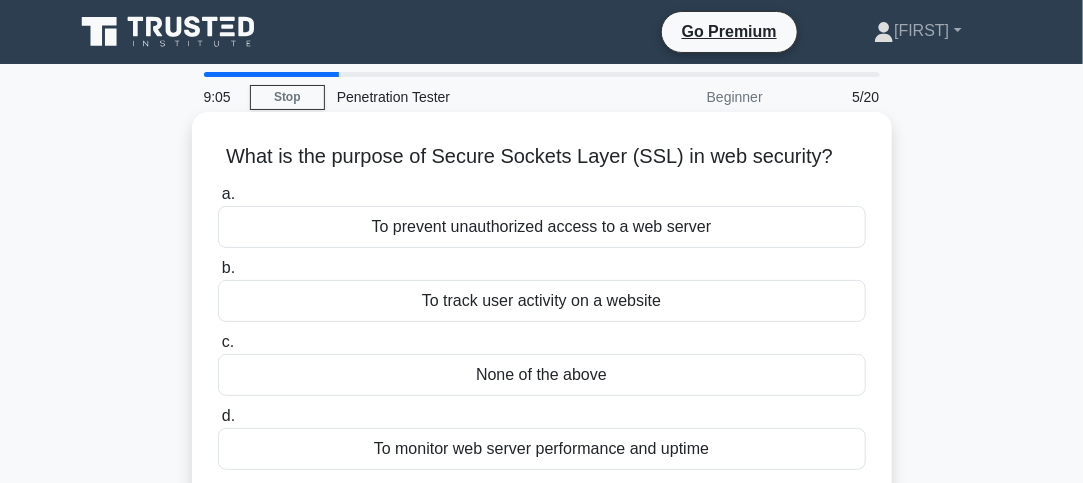 click on "To monitor web server performance and uptime" at bounding box center (542, 449) 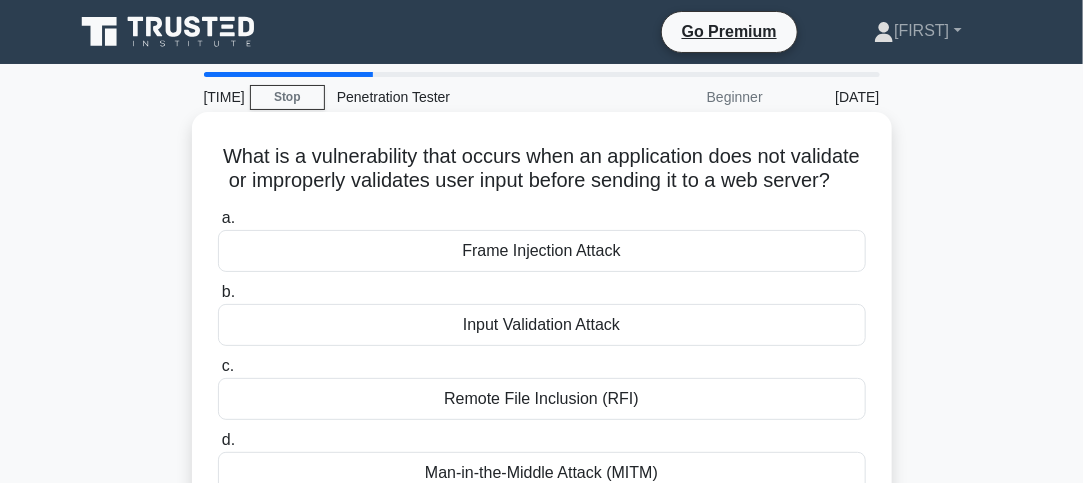 click on "Input Validation Attack" at bounding box center [542, 325] 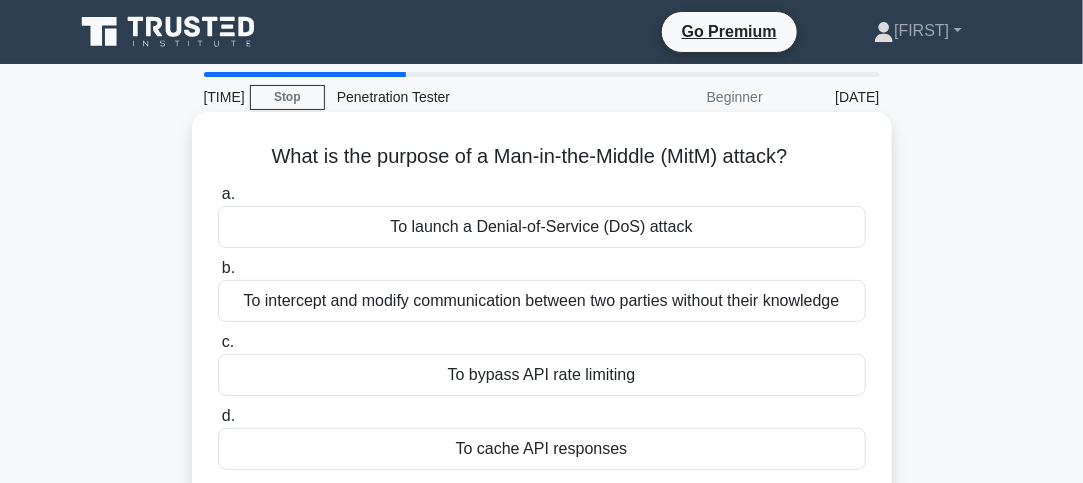 click on "To launch a Denial-of-Service (DoS) attack" at bounding box center (542, 227) 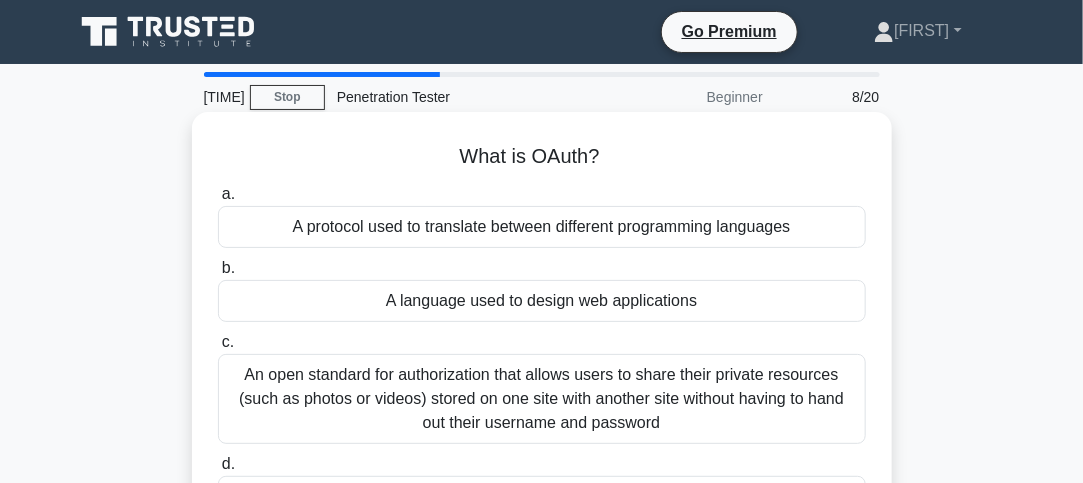 click on "An open standard for authorization that allows users to share their private resources (such as photos or videos) stored on one site with another site without having to hand out their username and password" at bounding box center [542, 399] 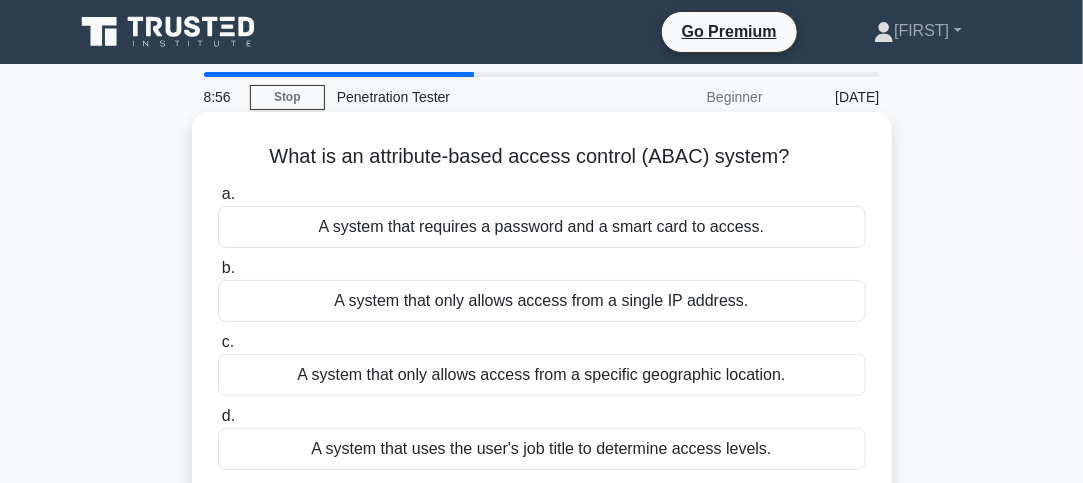 click on "A system that requires a password and a smart card to access." at bounding box center [542, 227] 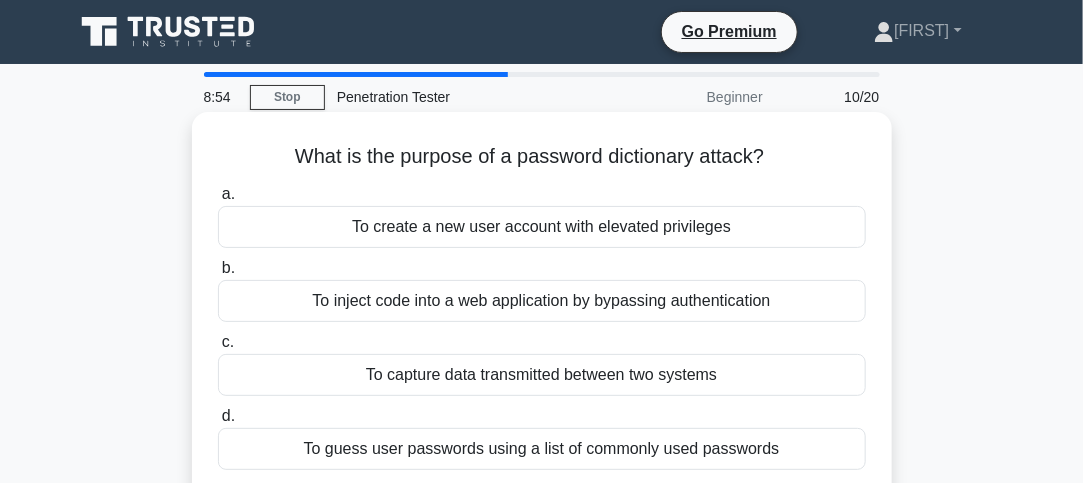 click on "To capture data transmitted between two systems" at bounding box center [542, 375] 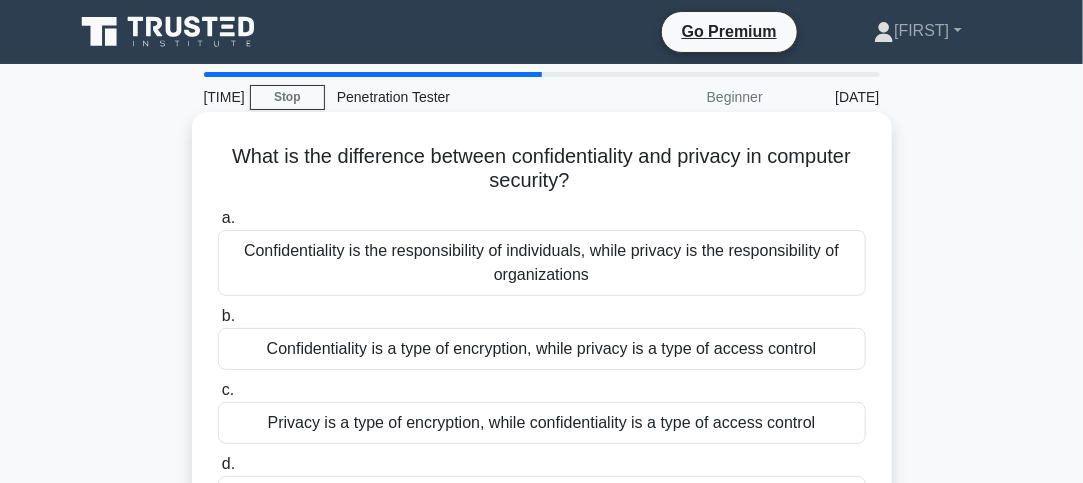click on "Confidentiality is the responsibility of individuals, while privacy is the responsibility of organizations" at bounding box center (542, 263) 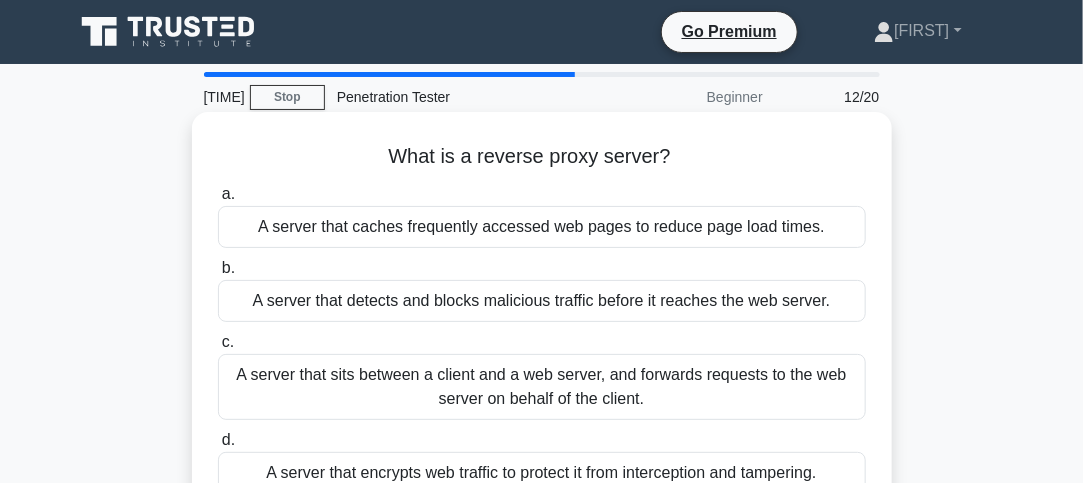 click on "A server that sits between a client and a web server, and forwards requests to the web server on behalf of the client." at bounding box center (542, 387) 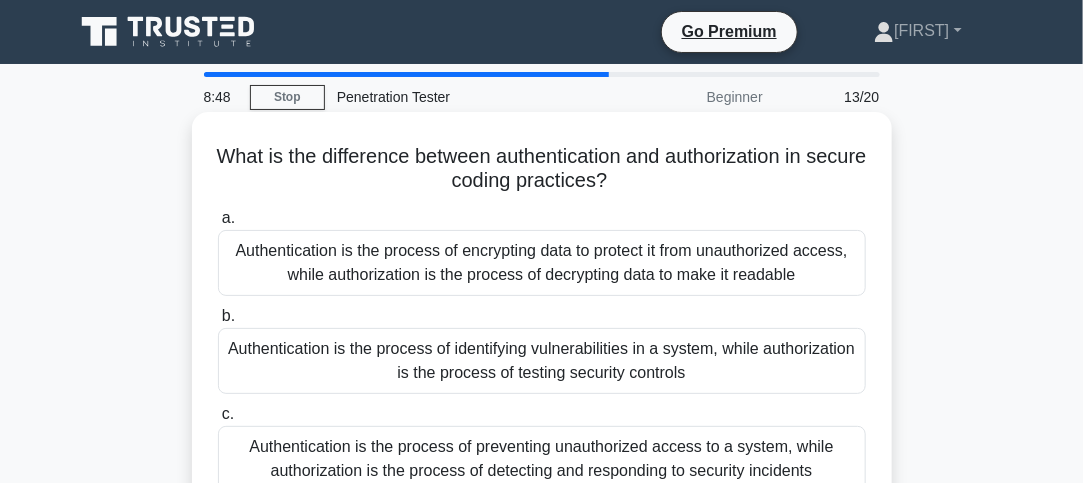 click on "Authentication is the process of encrypting data to protect it from unauthorized access, while authorization is the process of decrypting data to make it readable" at bounding box center [542, 263] 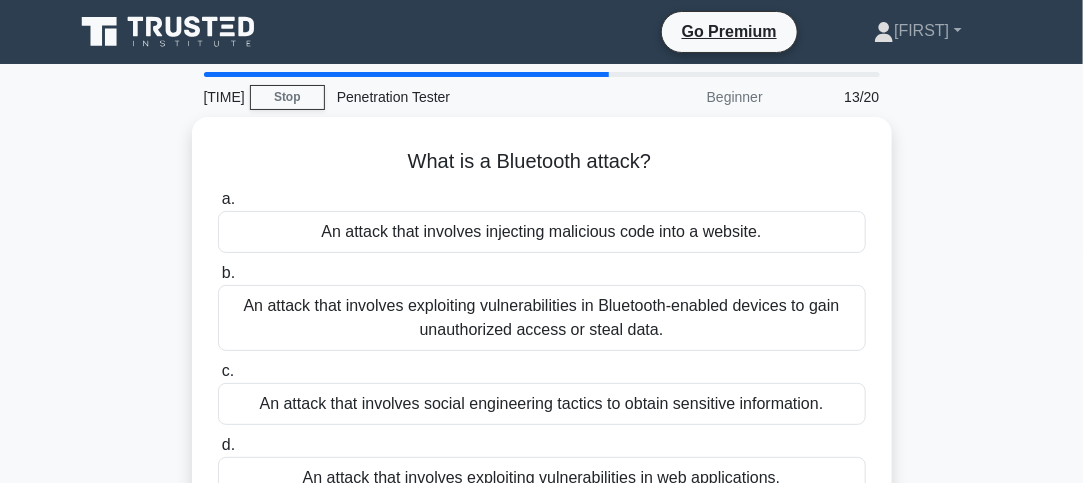 click on "b.
An attack that involves exploiting vulnerabilities in Bluetooth-enabled devices to gain unauthorized access or steal data." at bounding box center (542, 306) 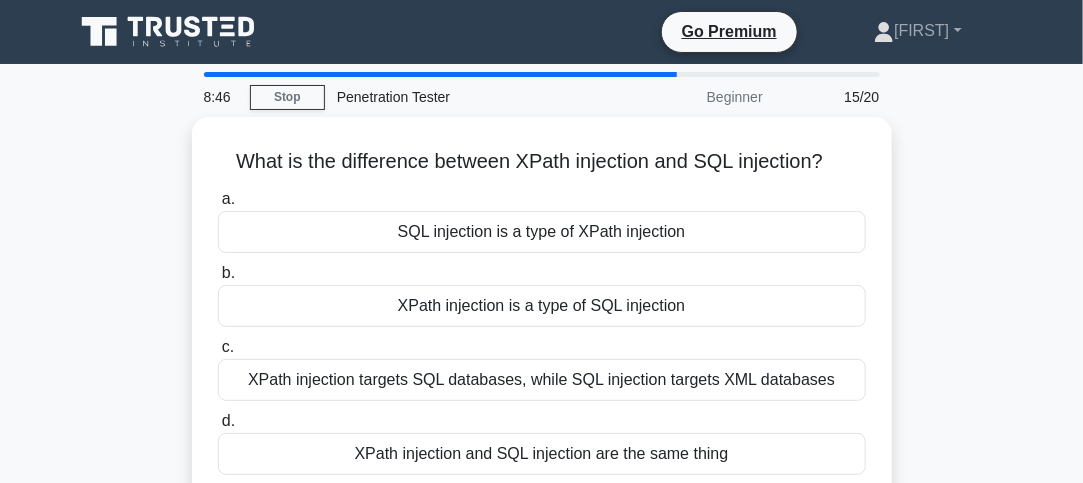 click on "XPath injection is a type of SQL injection" at bounding box center (542, 306) 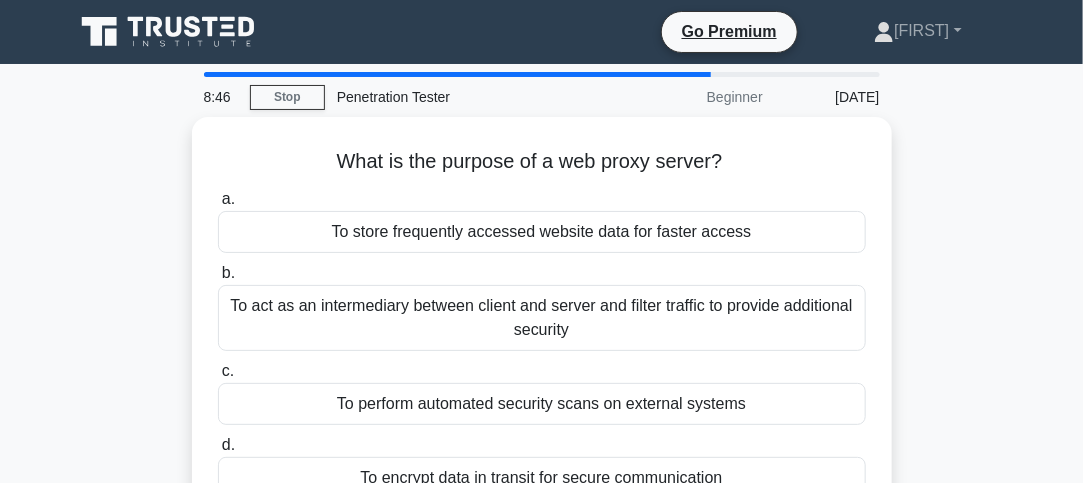 click on "To act as an intermediary between client and server and filter traffic to provide additional security" at bounding box center [542, 318] 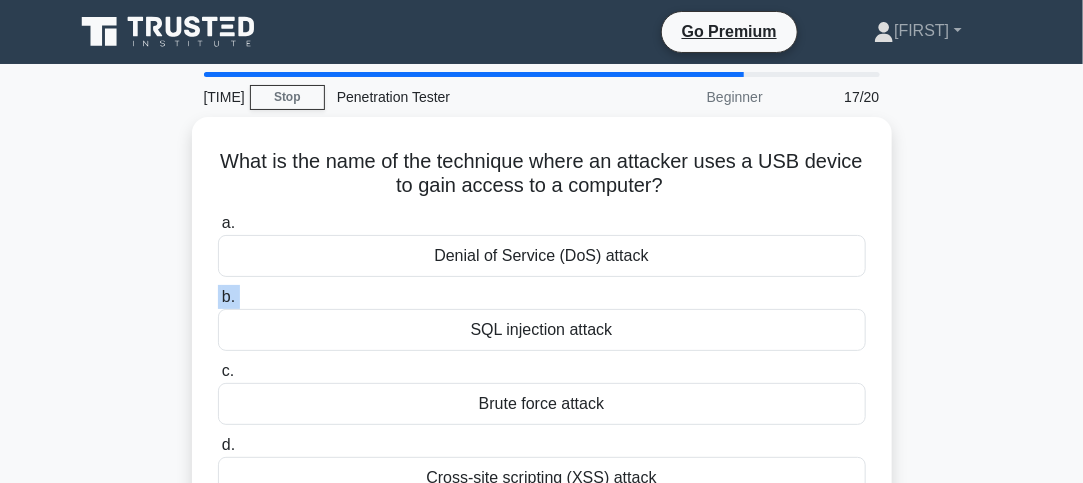 click on "b.
SQL injection attack" at bounding box center [542, 318] 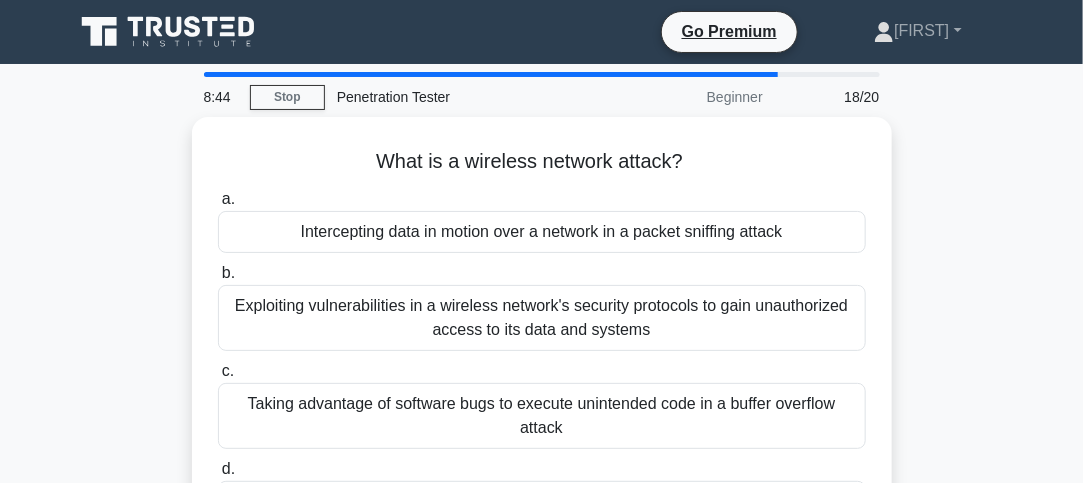 click on "Exploiting vulnerabilities in a wireless network's security protocols to gain unauthorized access to its data and systems" at bounding box center (542, 318) 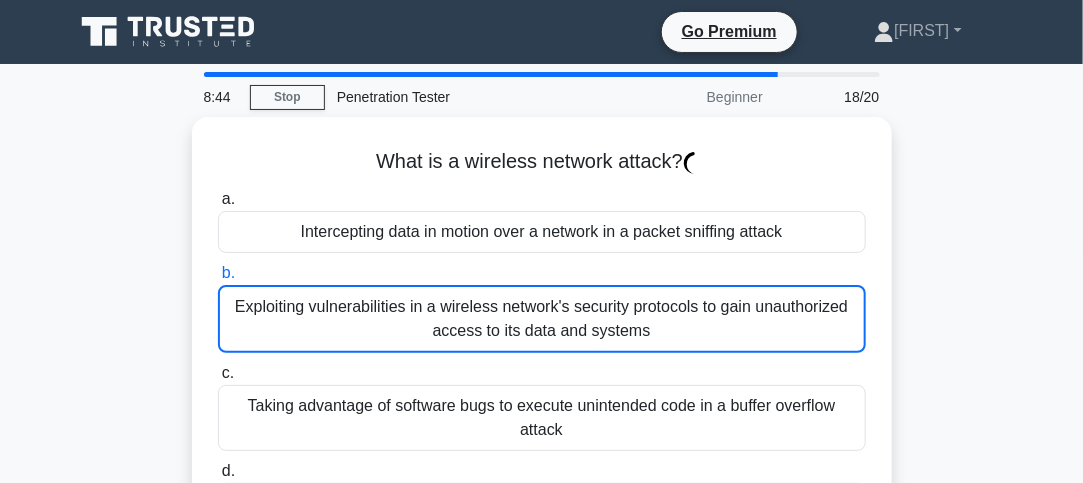 click on "Exploiting vulnerabilities in a wireless network's security protocols to gain unauthorized access to its data and systems" at bounding box center (542, 319) 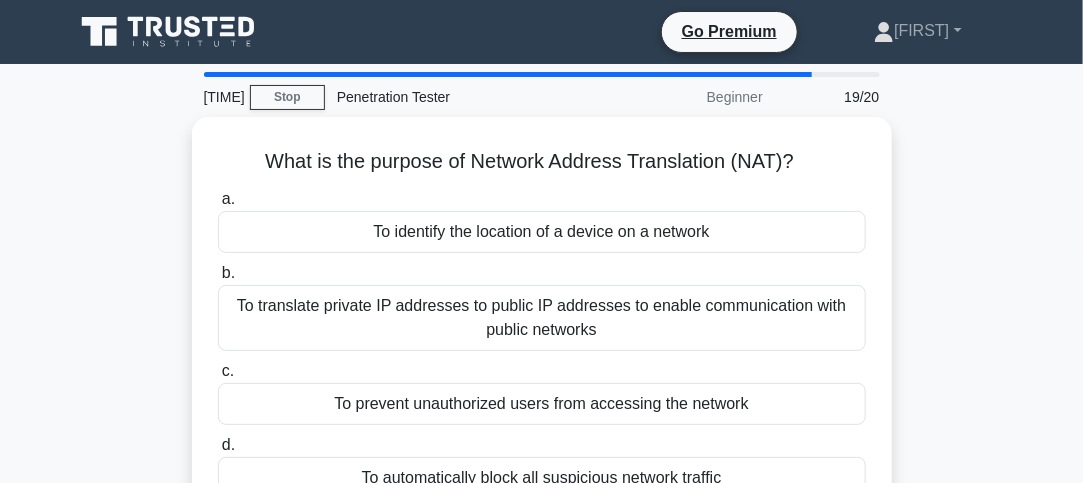click on "b.
To translate private IP addresses to public IP addresses to enable communication with public networks" at bounding box center (542, 306) 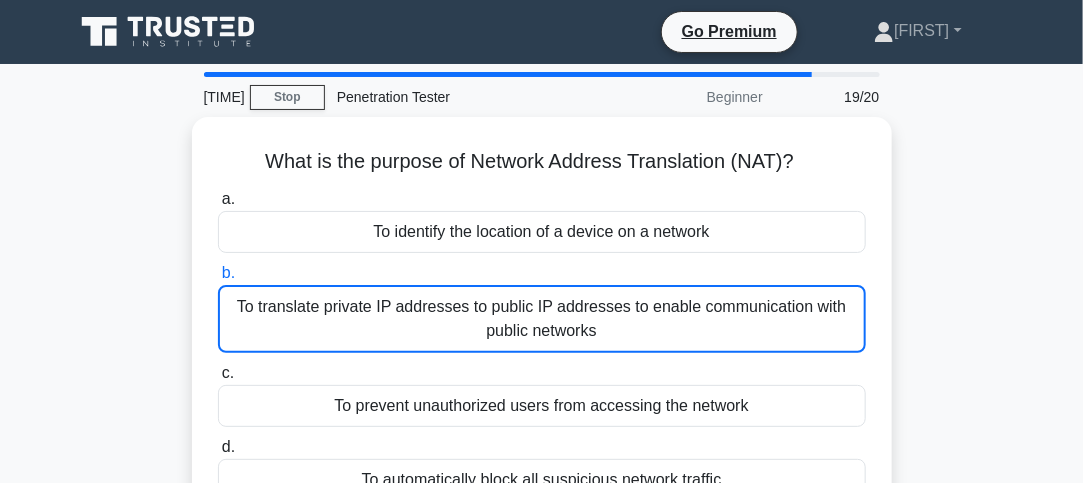 click on "To translate private IP addresses to public IP addresses to enable communication with public networks" at bounding box center [542, 319] 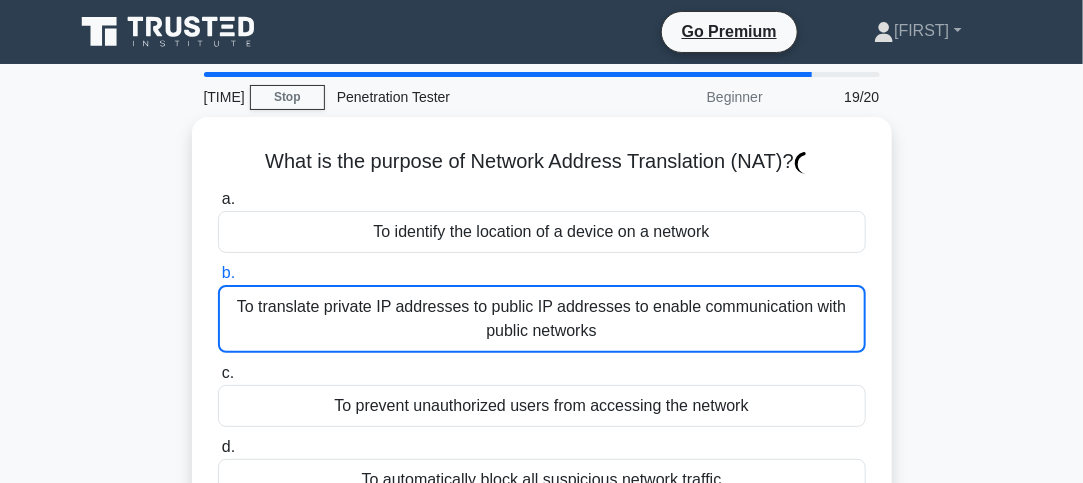 click on "To translate private IP addresses to public IP addresses to enable communication with public networks" at bounding box center [542, 319] 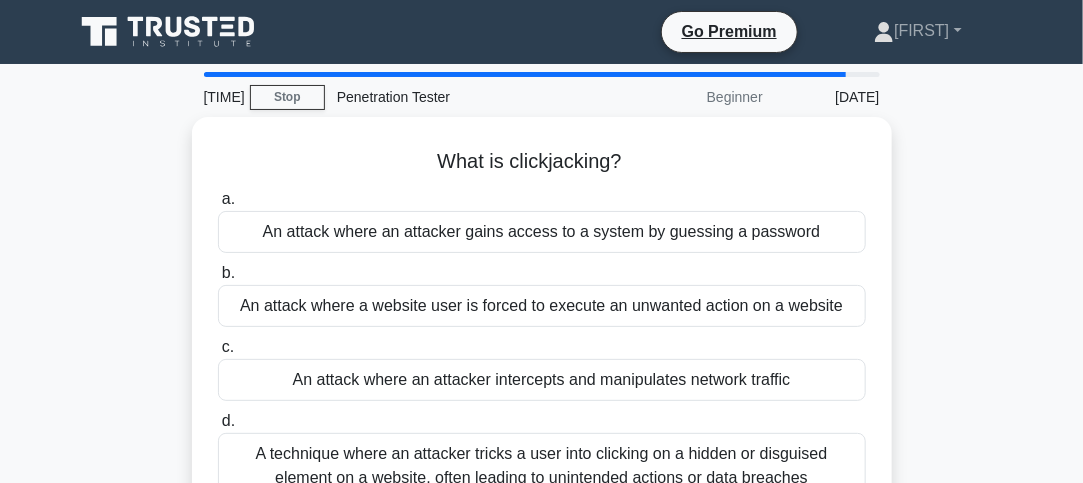 click on "b.
An attack where a website user is forced to execute an unwanted action on a website" at bounding box center (542, 294) 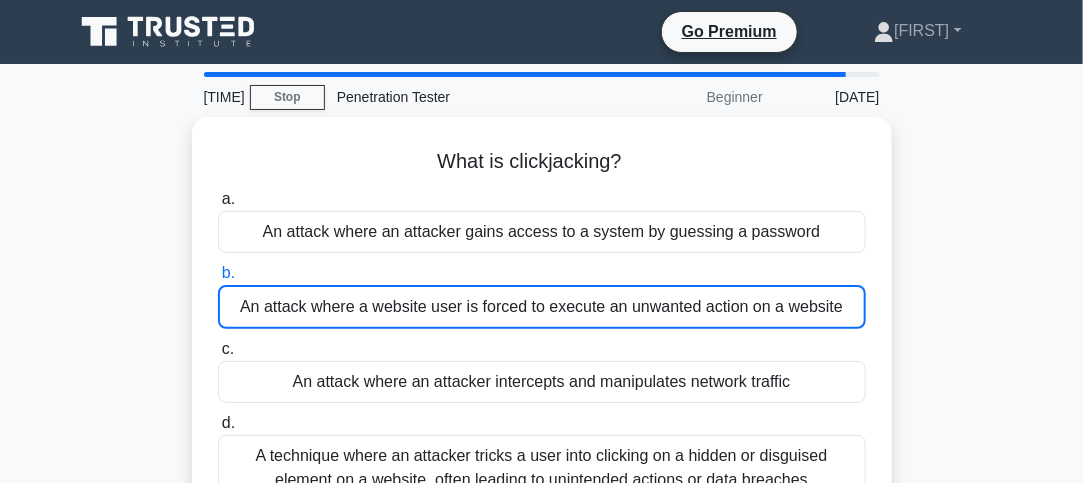 click on "An attack where a website user is forced to execute an unwanted action on a website" at bounding box center (542, 307) 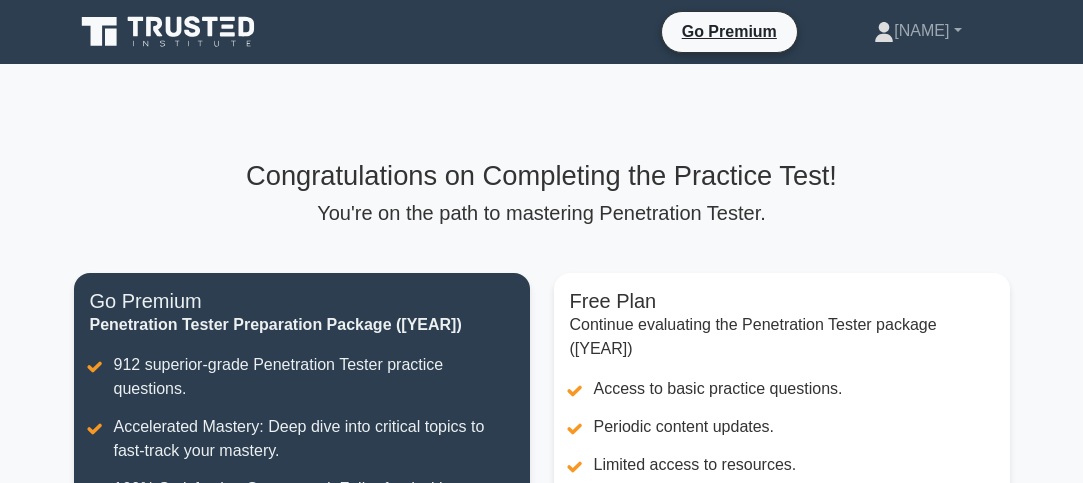 scroll, scrollTop: 0, scrollLeft: 0, axis: both 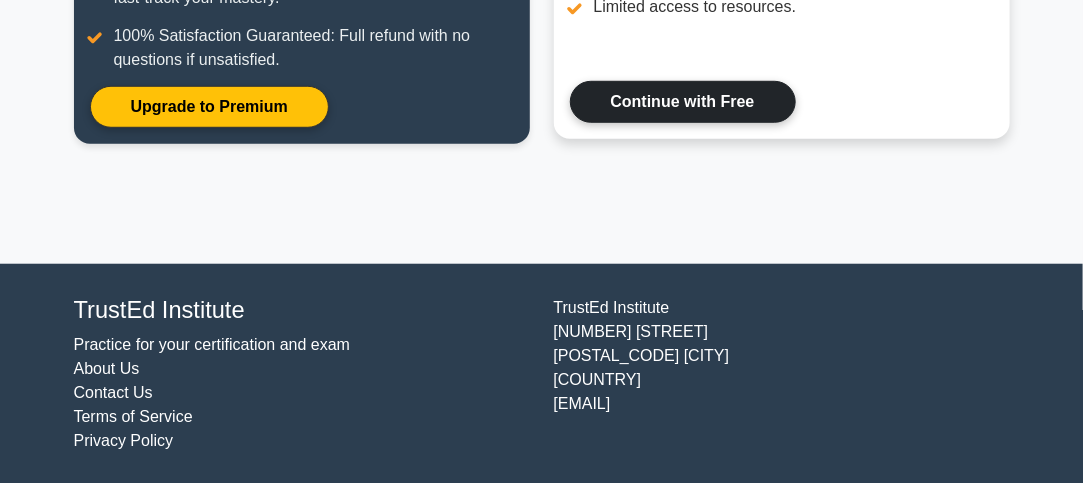 click on "Continue with Free" at bounding box center (683, 102) 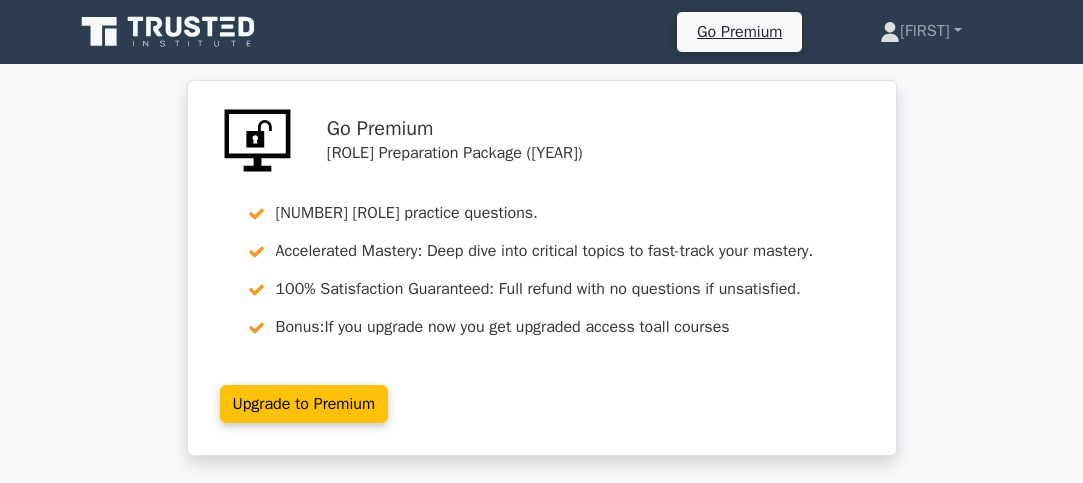 scroll, scrollTop: 0, scrollLeft: 0, axis: both 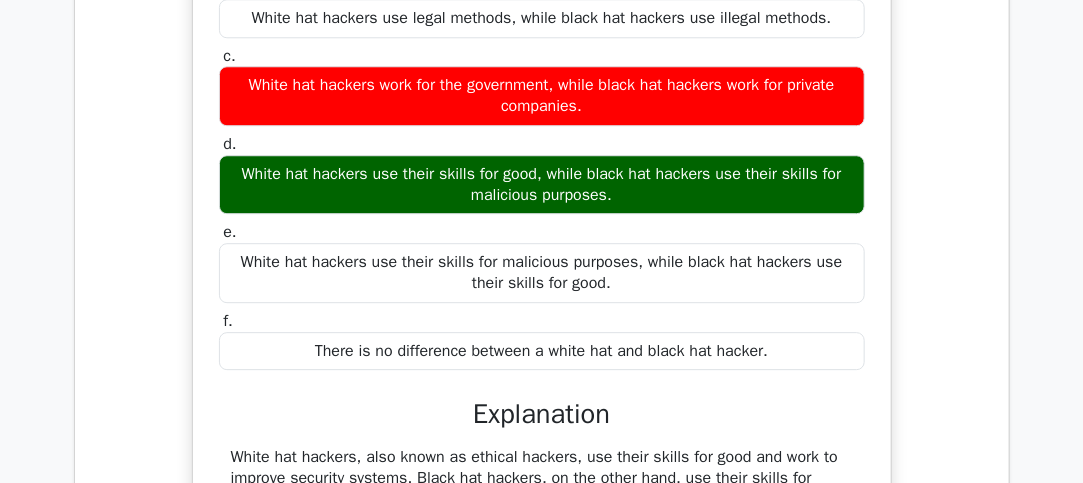 click on "Explanation" at bounding box center (542, 414) 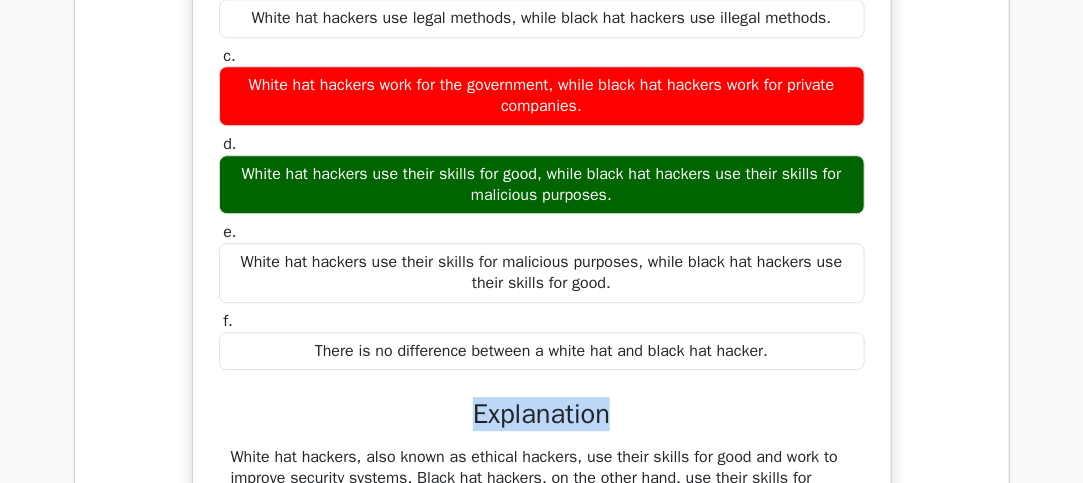 click on "Explanation" at bounding box center (542, 414) 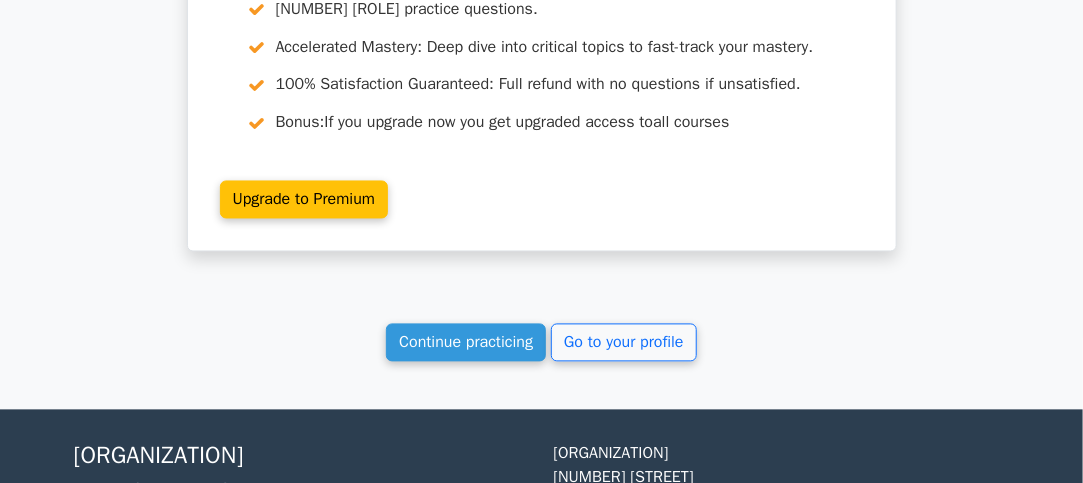 scroll, scrollTop: 3851, scrollLeft: 0, axis: vertical 